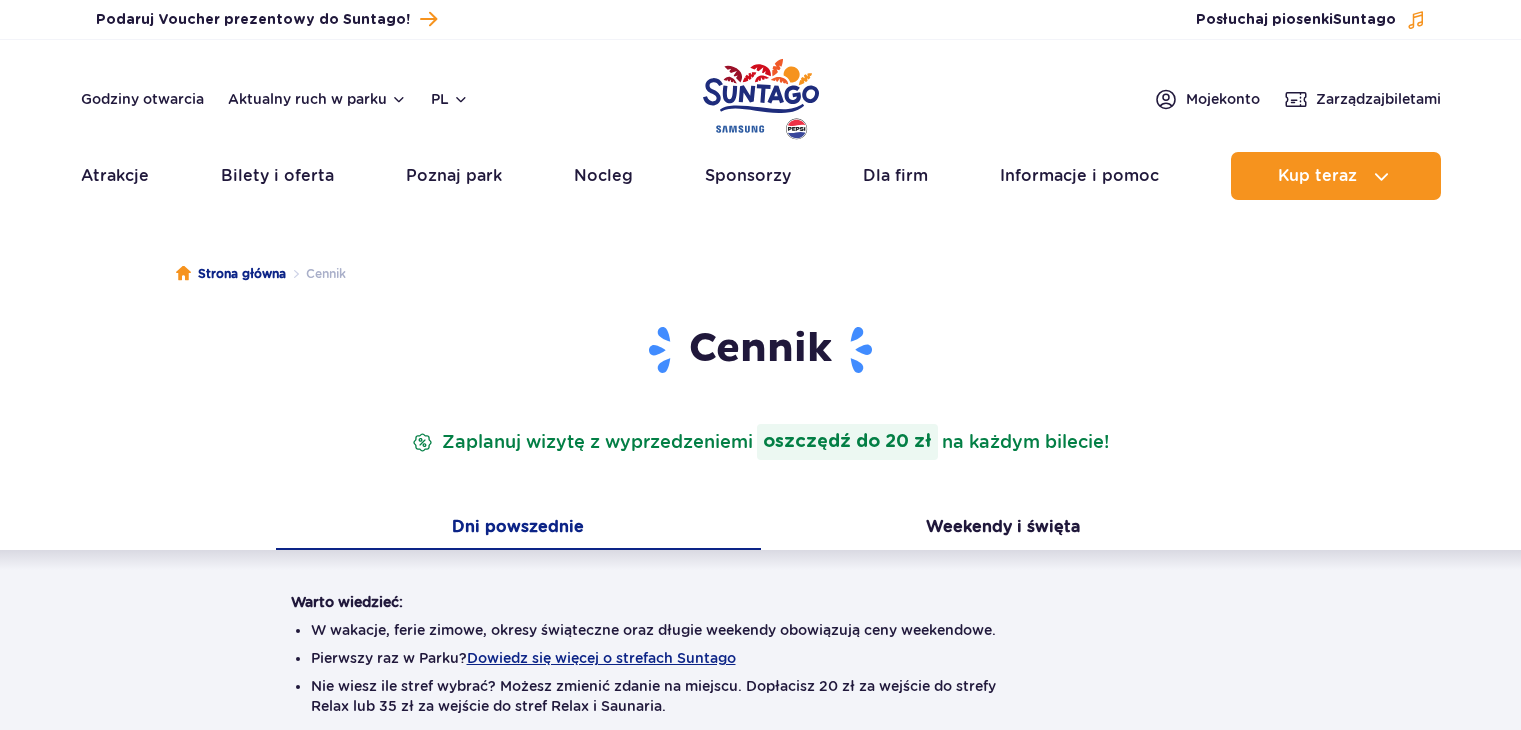 scroll, scrollTop: 0, scrollLeft: 0, axis: both 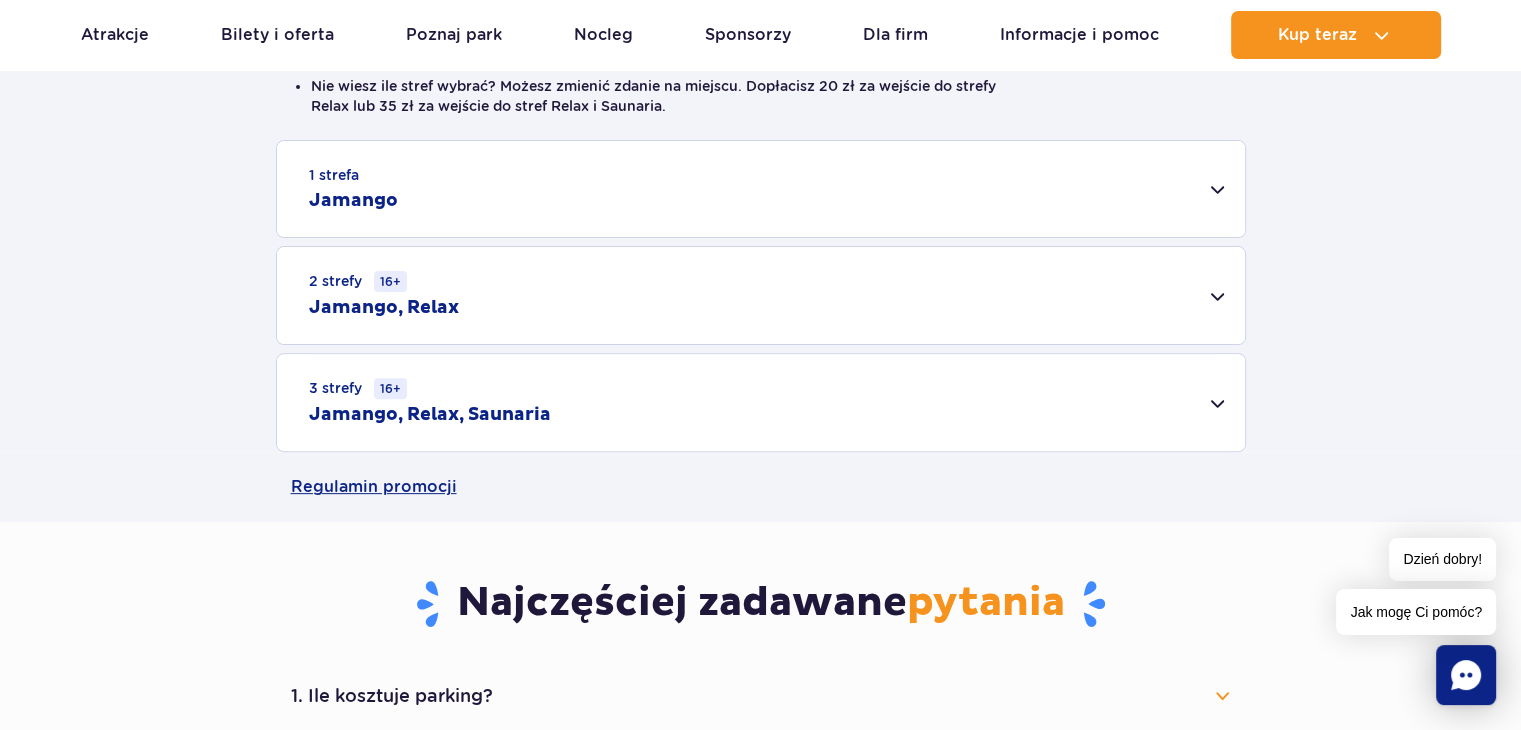 click on "3 strefy  16+
Jamango, Relax, Saunaria" at bounding box center (761, 402) 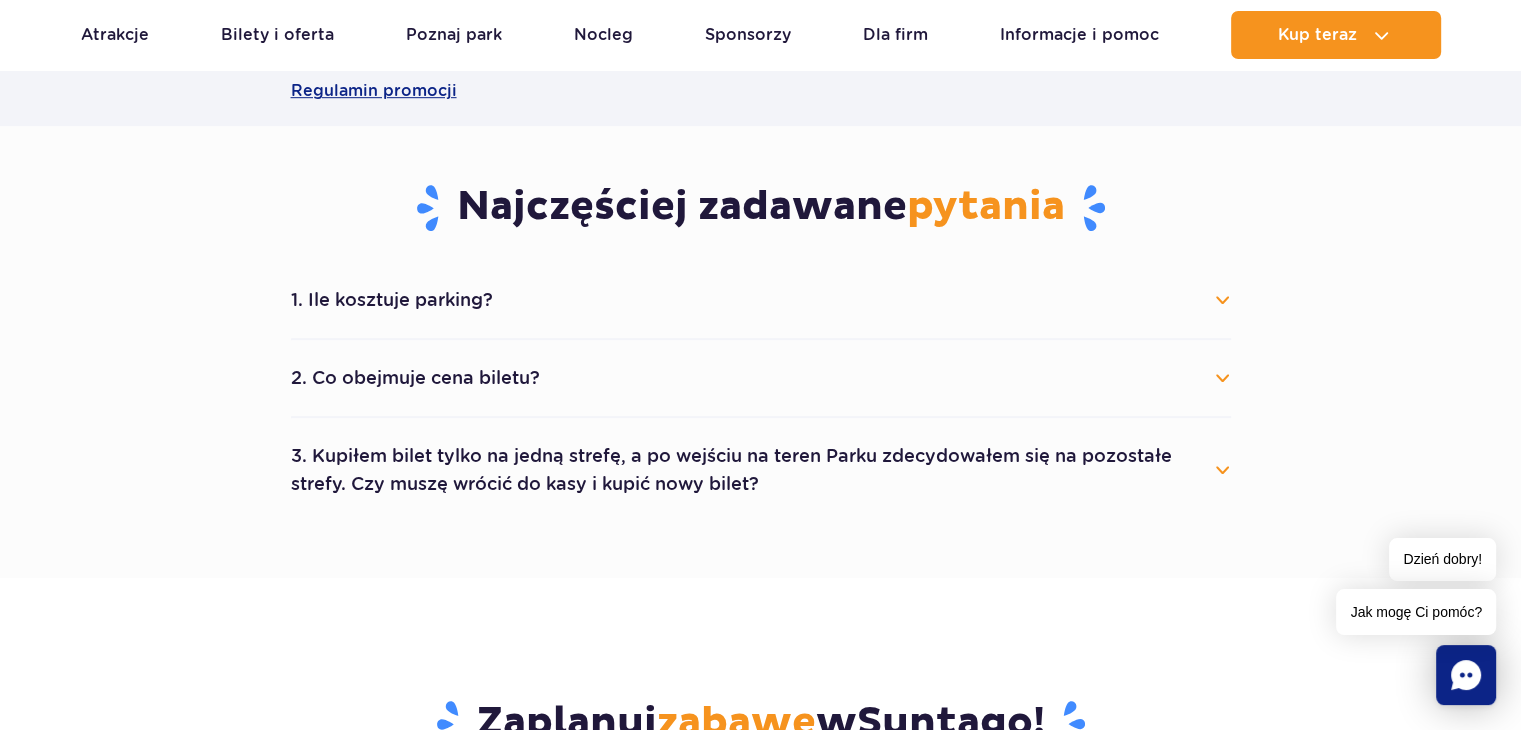 scroll, scrollTop: 1300, scrollLeft: 0, axis: vertical 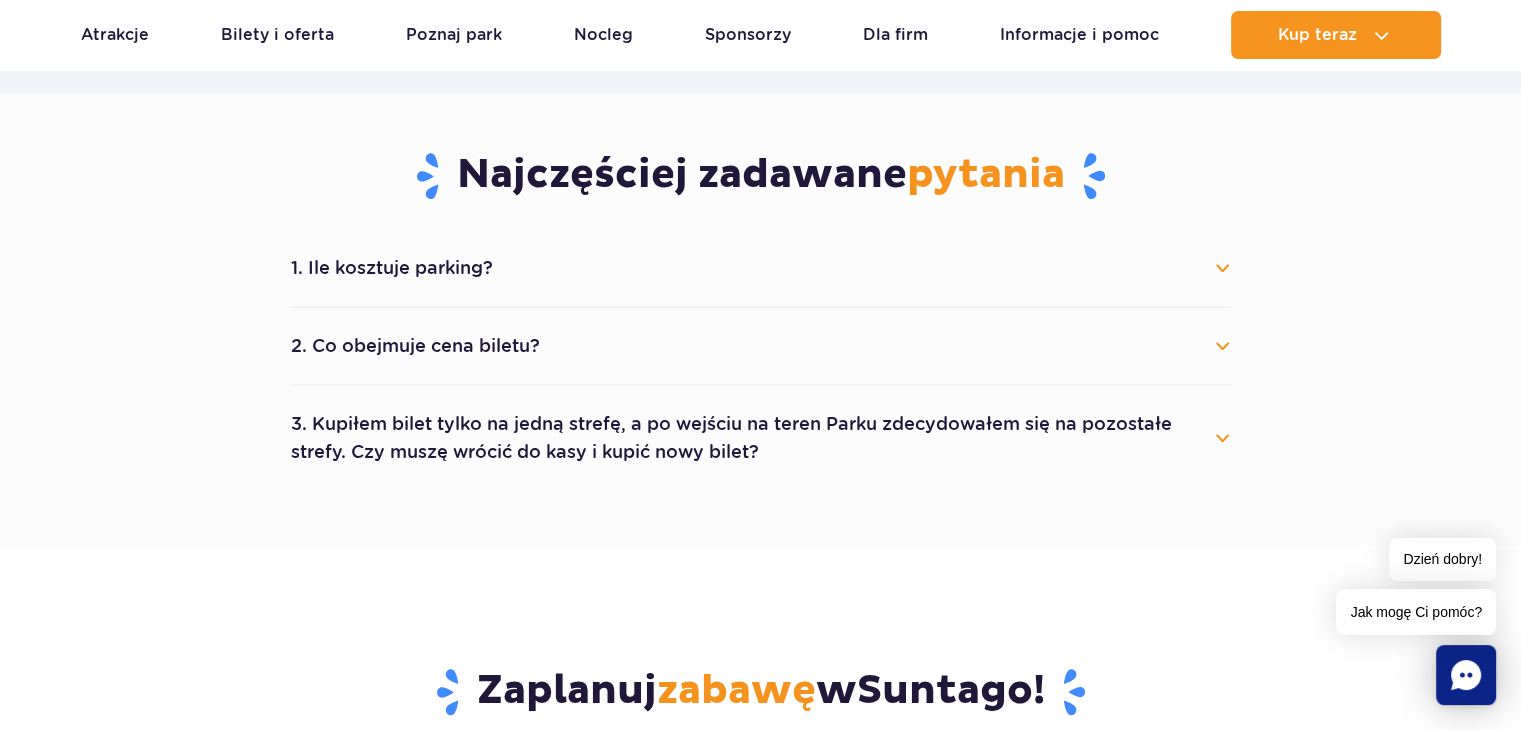 click on "1. Ile kosztuje parking?" at bounding box center [761, 268] 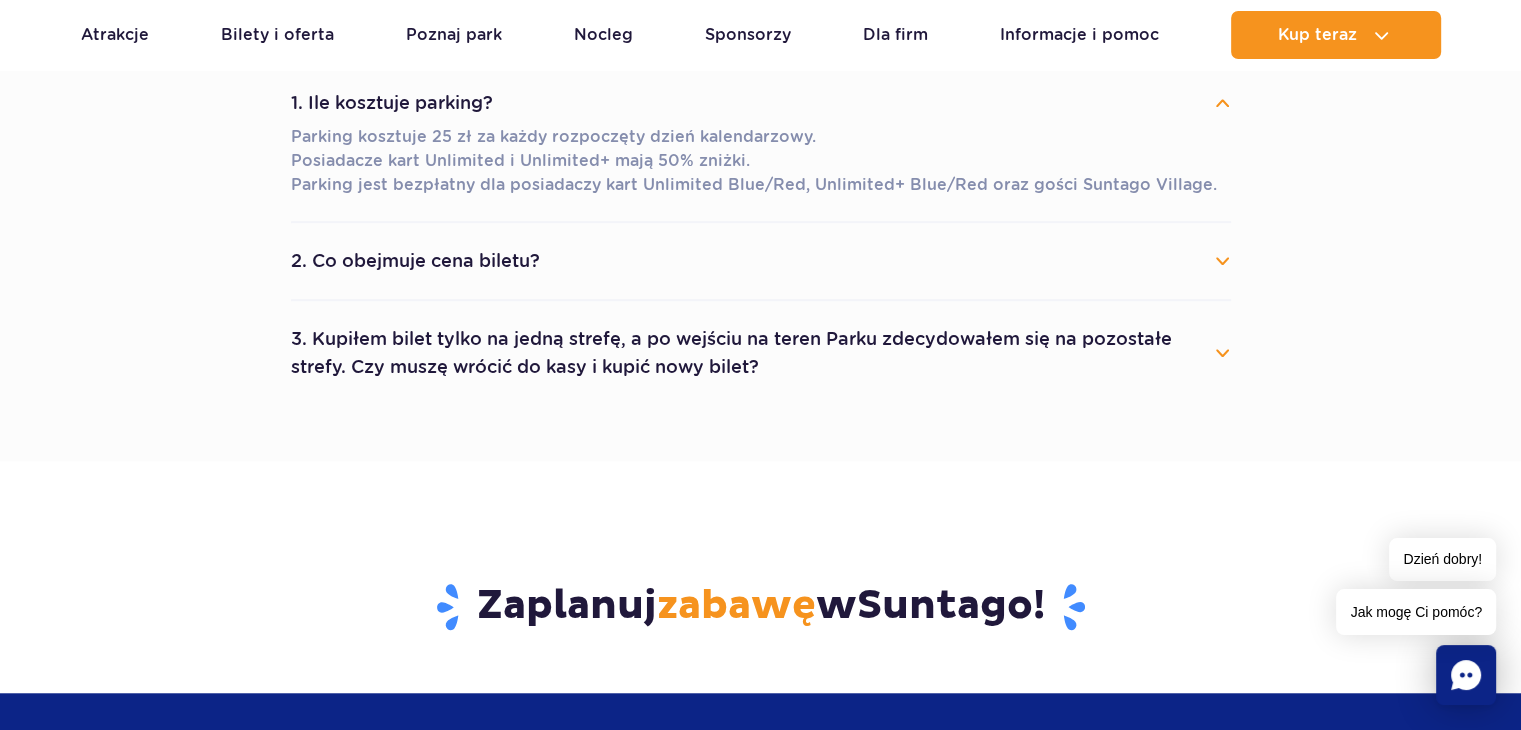 scroll, scrollTop: 1500, scrollLeft: 0, axis: vertical 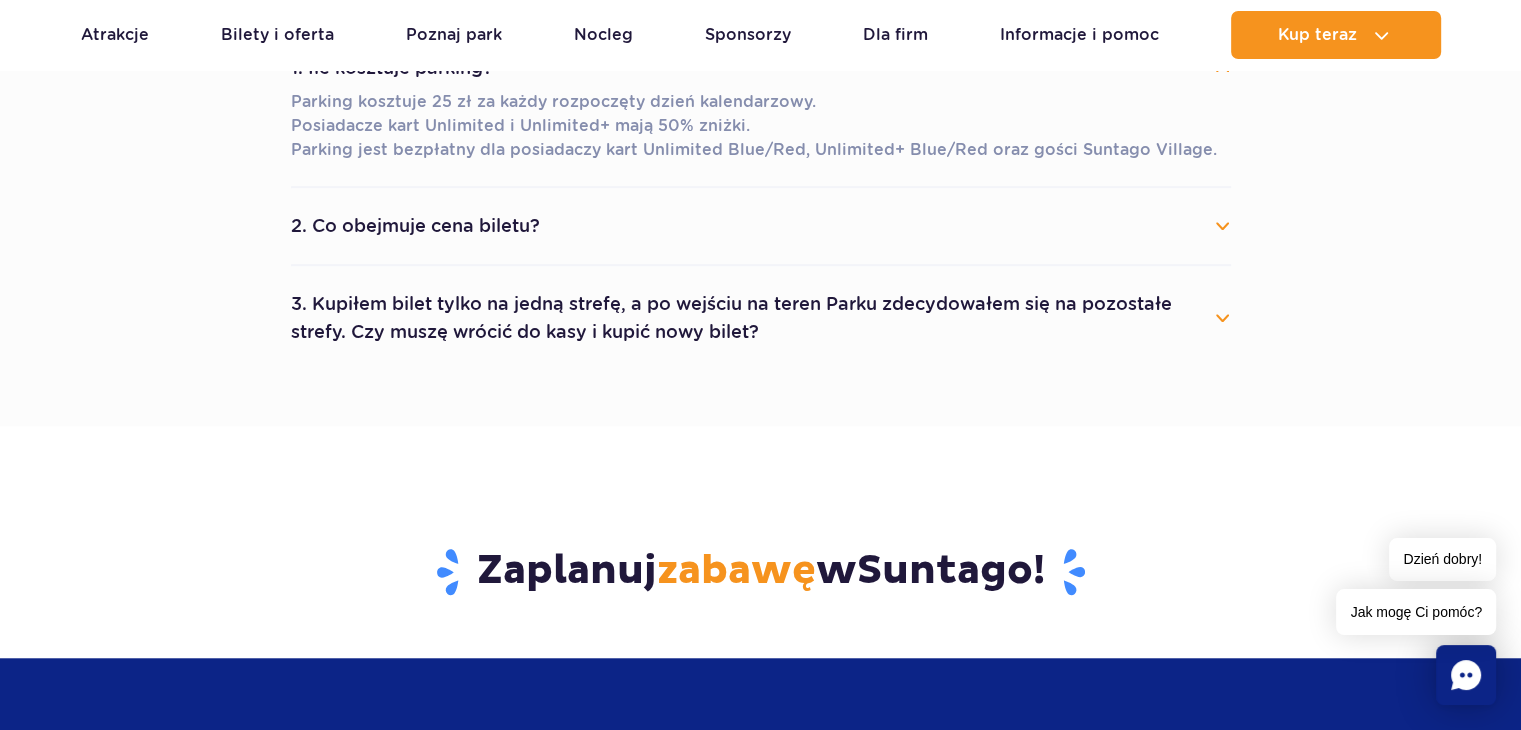 click on "1. Ile kosztuje parking?
Parking kosztuje 25 zł za każdy rozpoczęty dzień kalendarzowy.  Posiadacze kart Unlimited i Unlimited+ mają 50% zniżki.  Parking jest bezpłatny dla posiadaczy kart Unlimited Blue/Red, Unlimited+ Blue/Red oraz gości Suntago Village.
2. Co obejmuje cena biletu?
Cena biletu obejmuje wejście do wybranych stref parku (Jamango, Relax, Saunaria). Cena nie obejmuje zabiegów w Wellness & SPA, oraz produktów sprzedawanych w restauracjach i sklepach.
3. Kupiłem bilet tylko na jedną strefę, a po wejściu na teren Parku zdecydowałem się na pozostałe strefy. Czy muszę wrócić do kasy i kupić nowy bilet?" at bounding box center (761, 200) 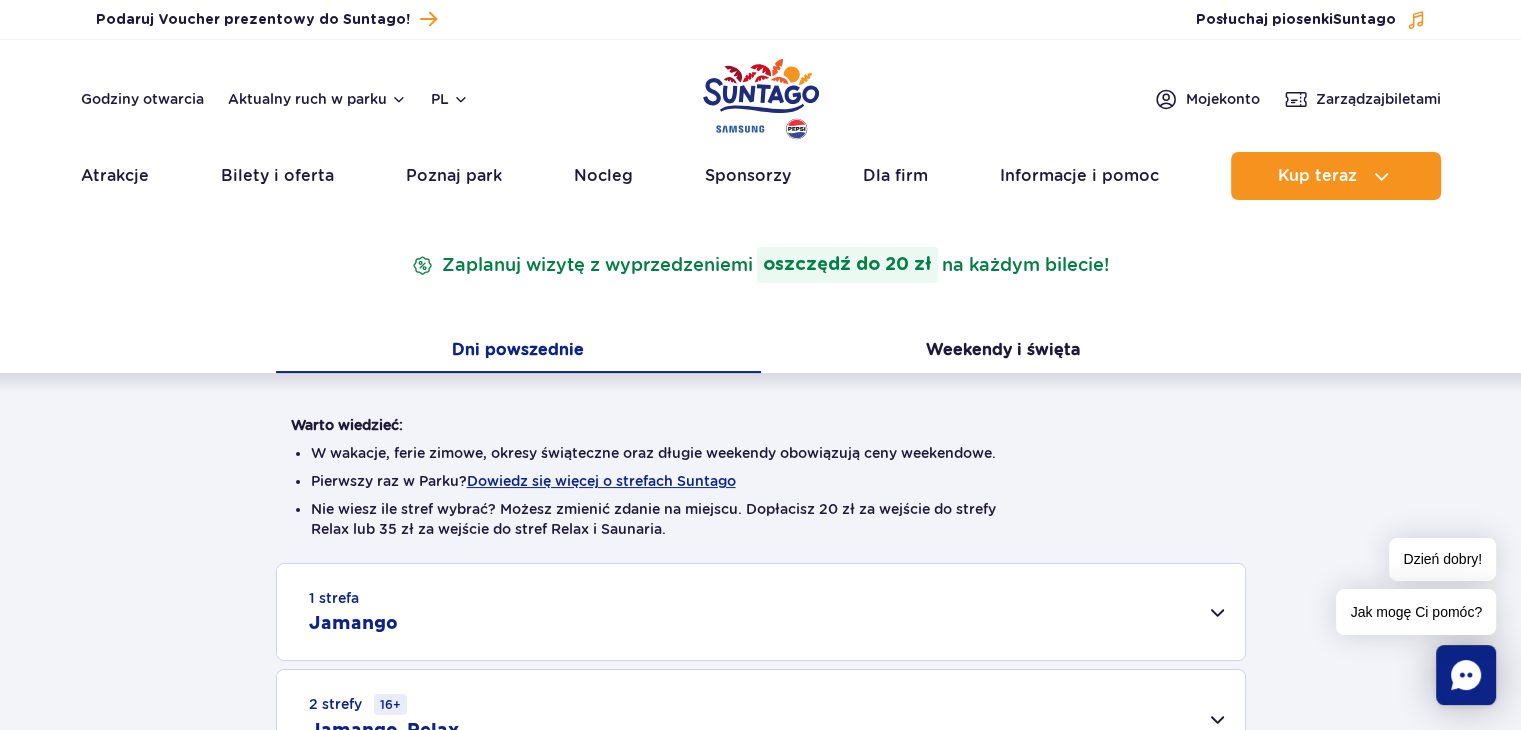 scroll, scrollTop: 0, scrollLeft: 0, axis: both 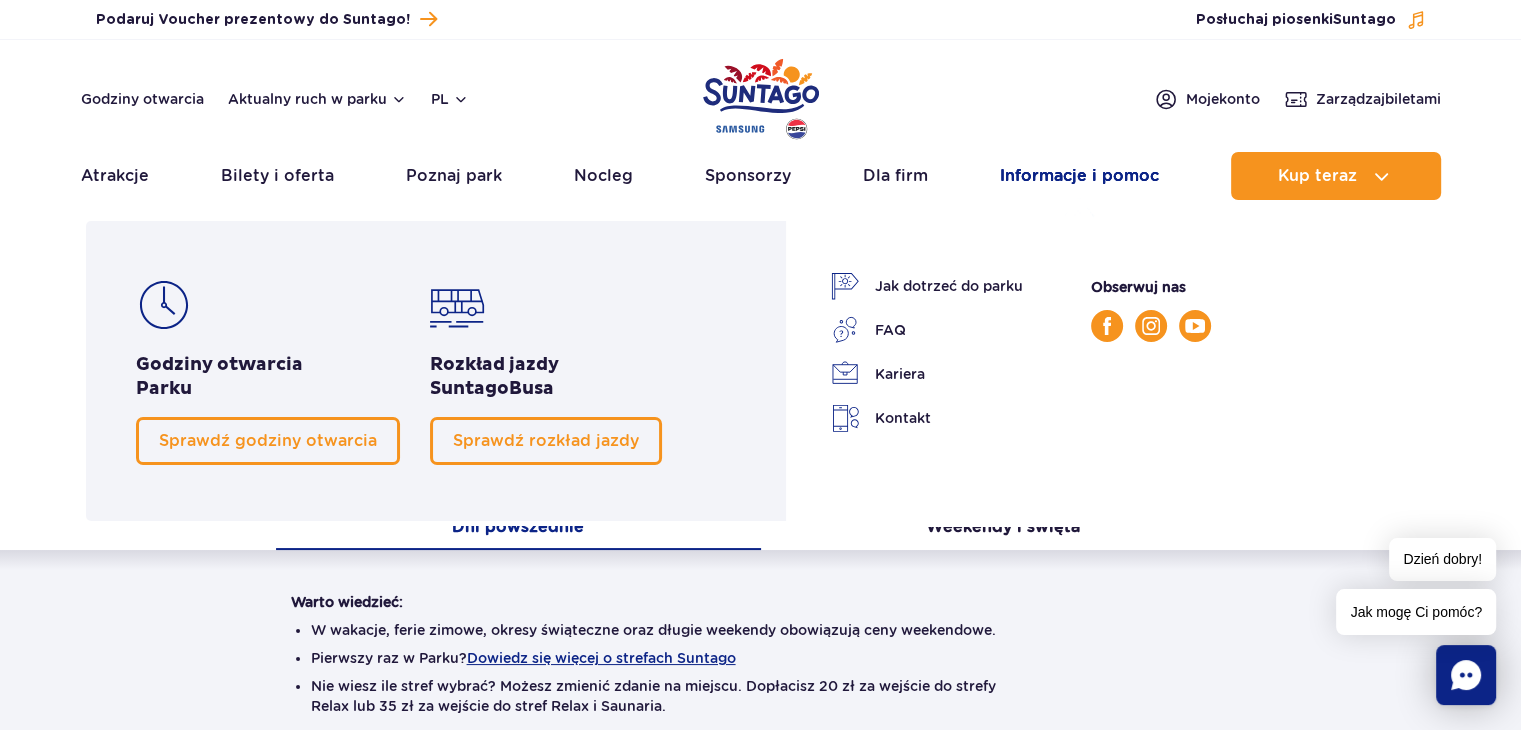 click on "Informacje i pomoc" at bounding box center (1079, 176) 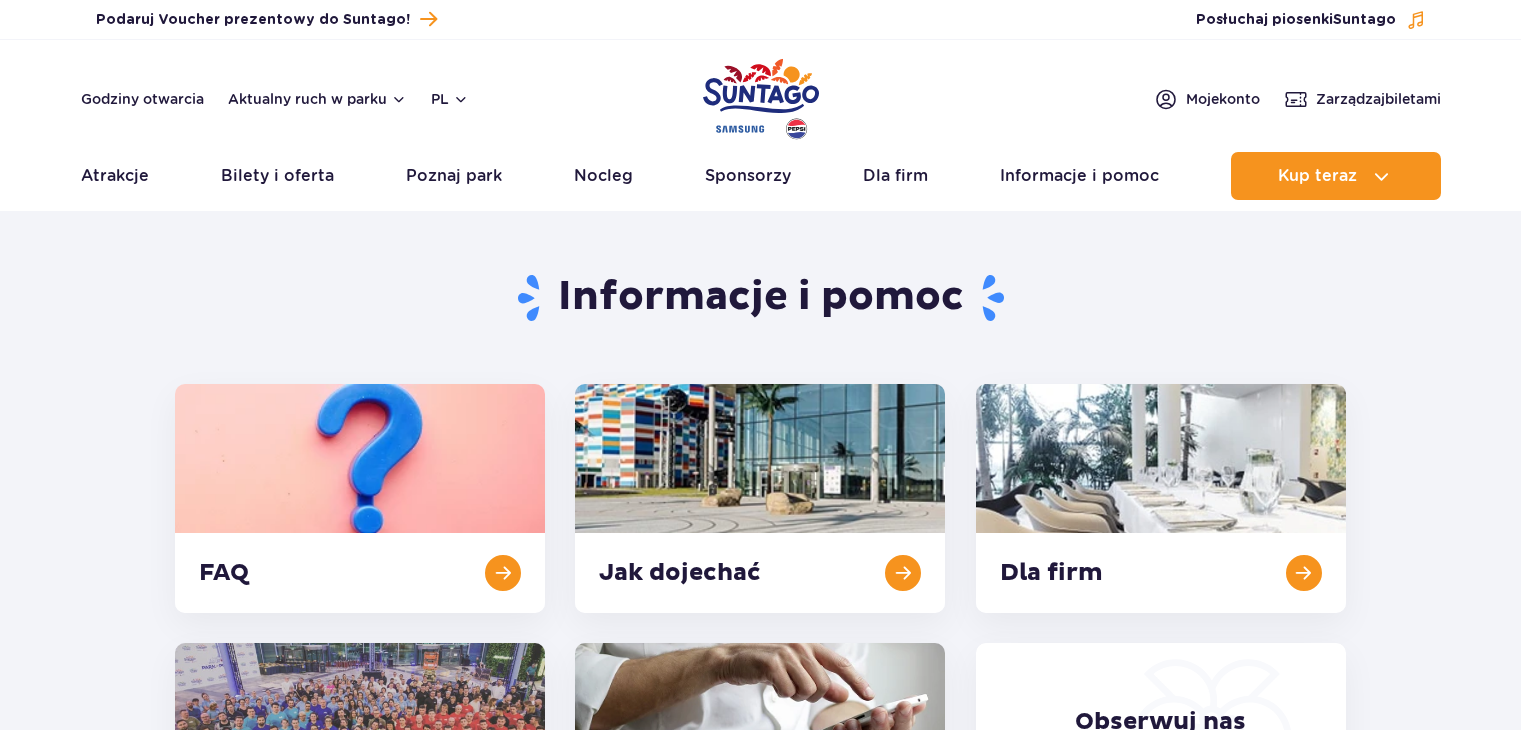 scroll, scrollTop: 0, scrollLeft: 0, axis: both 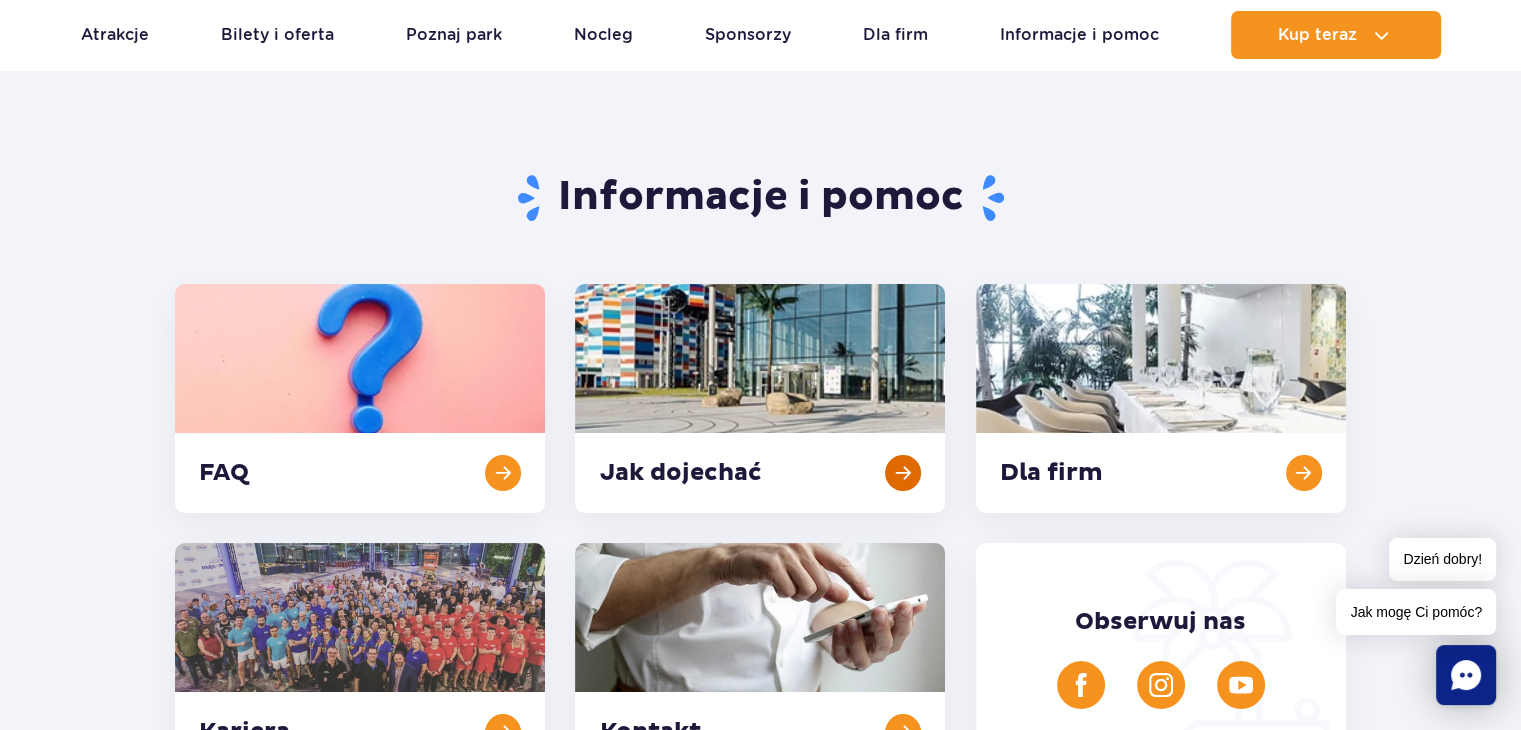 click at bounding box center [760, 398] 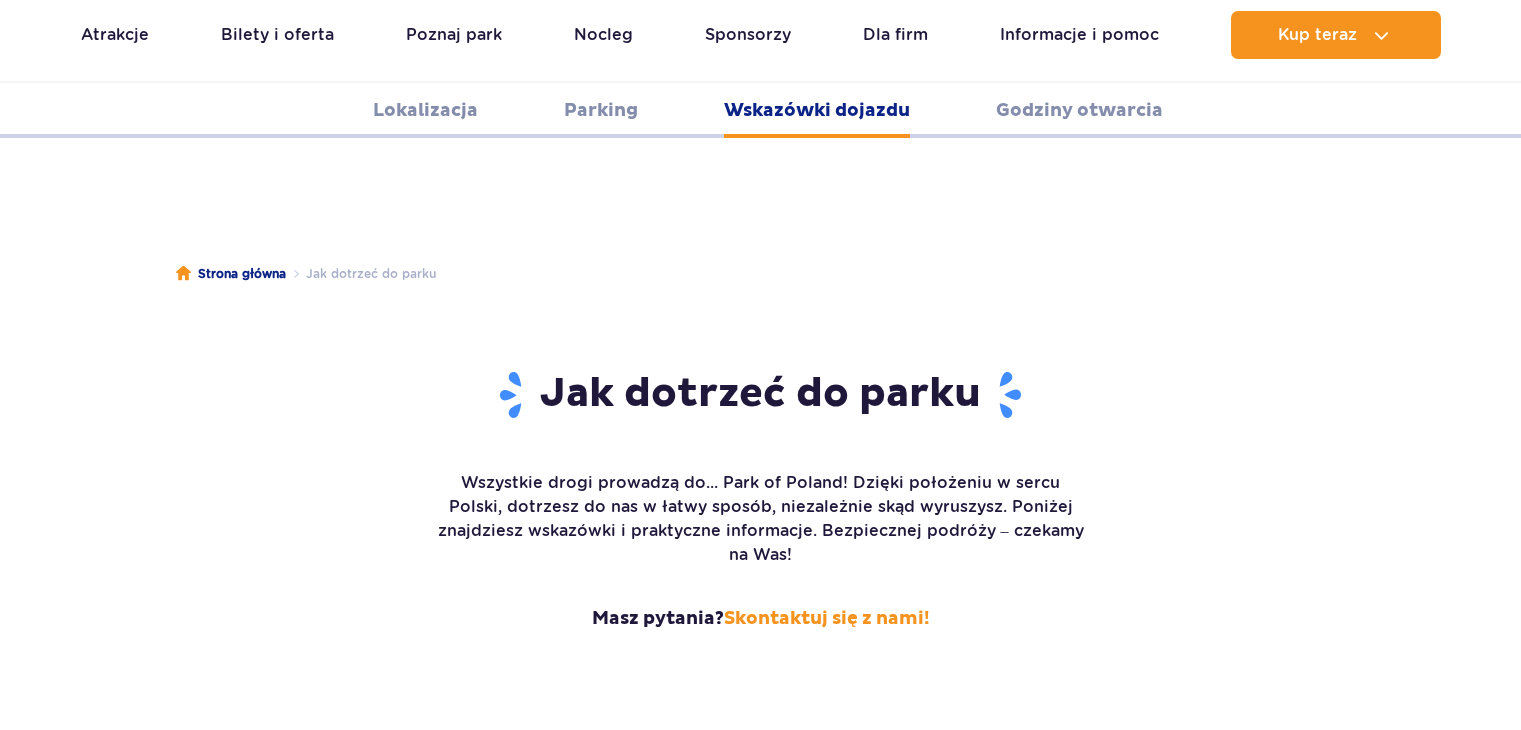 scroll, scrollTop: 2660, scrollLeft: 0, axis: vertical 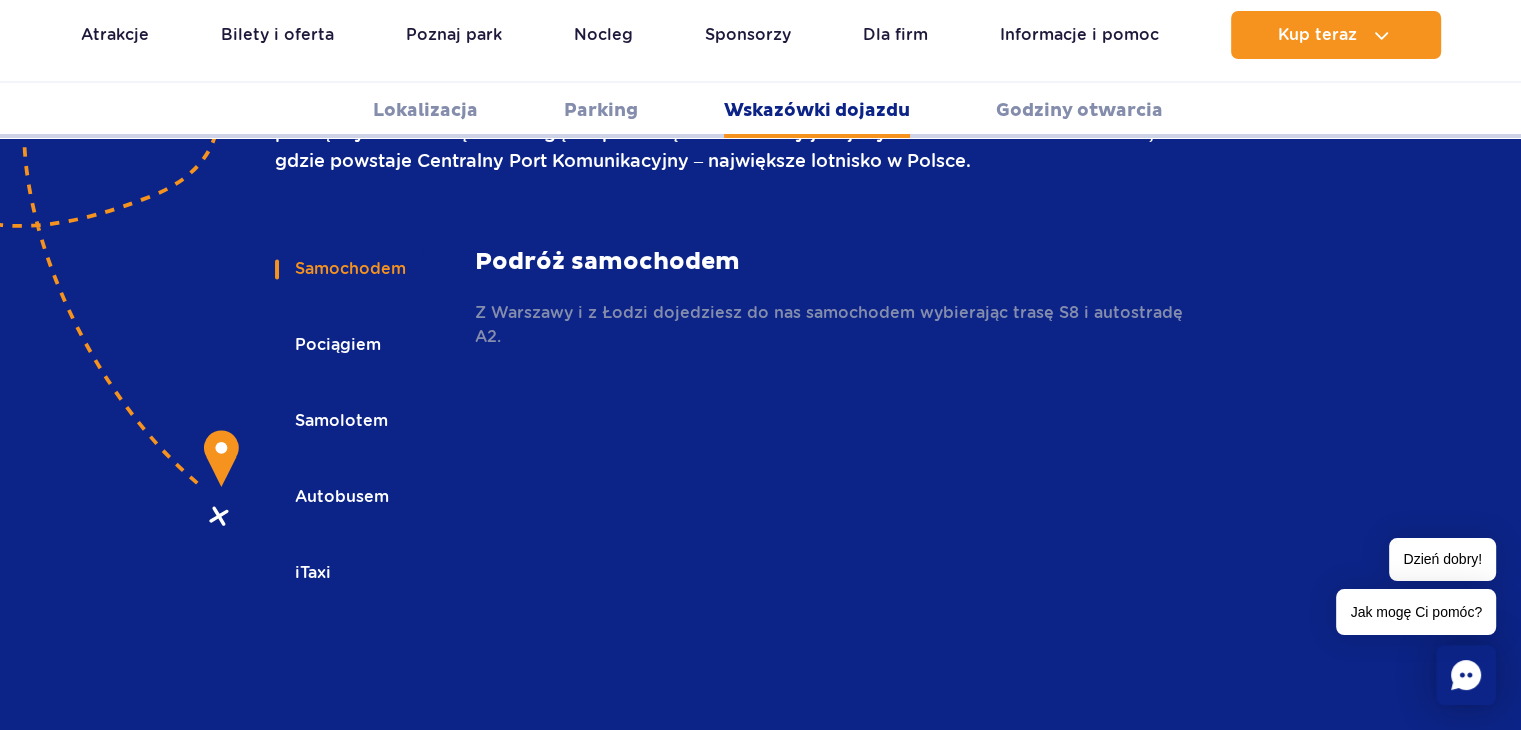 click on "Samolotem" at bounding box center [340, 421] 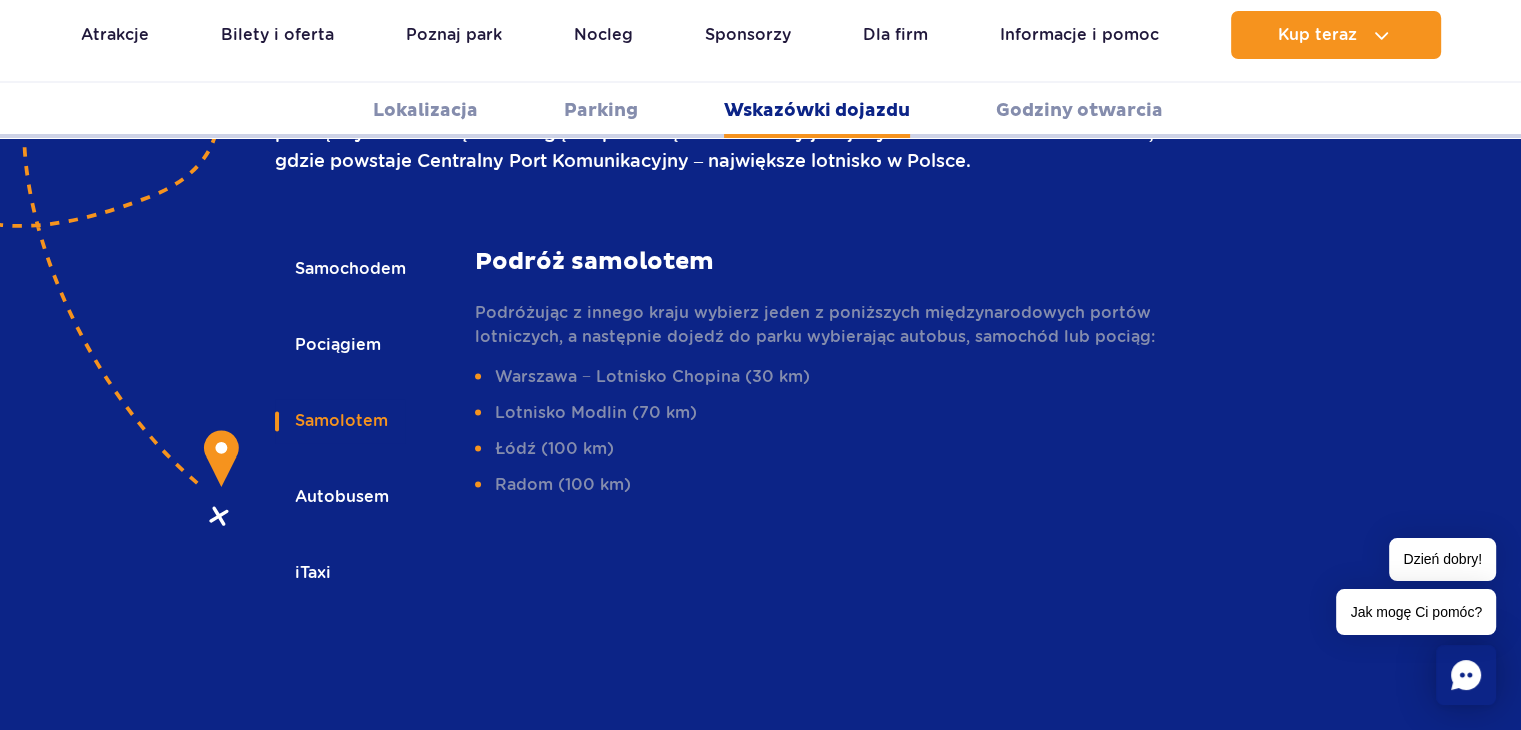 click on "Samochodem" at bounding box center (349, 269) 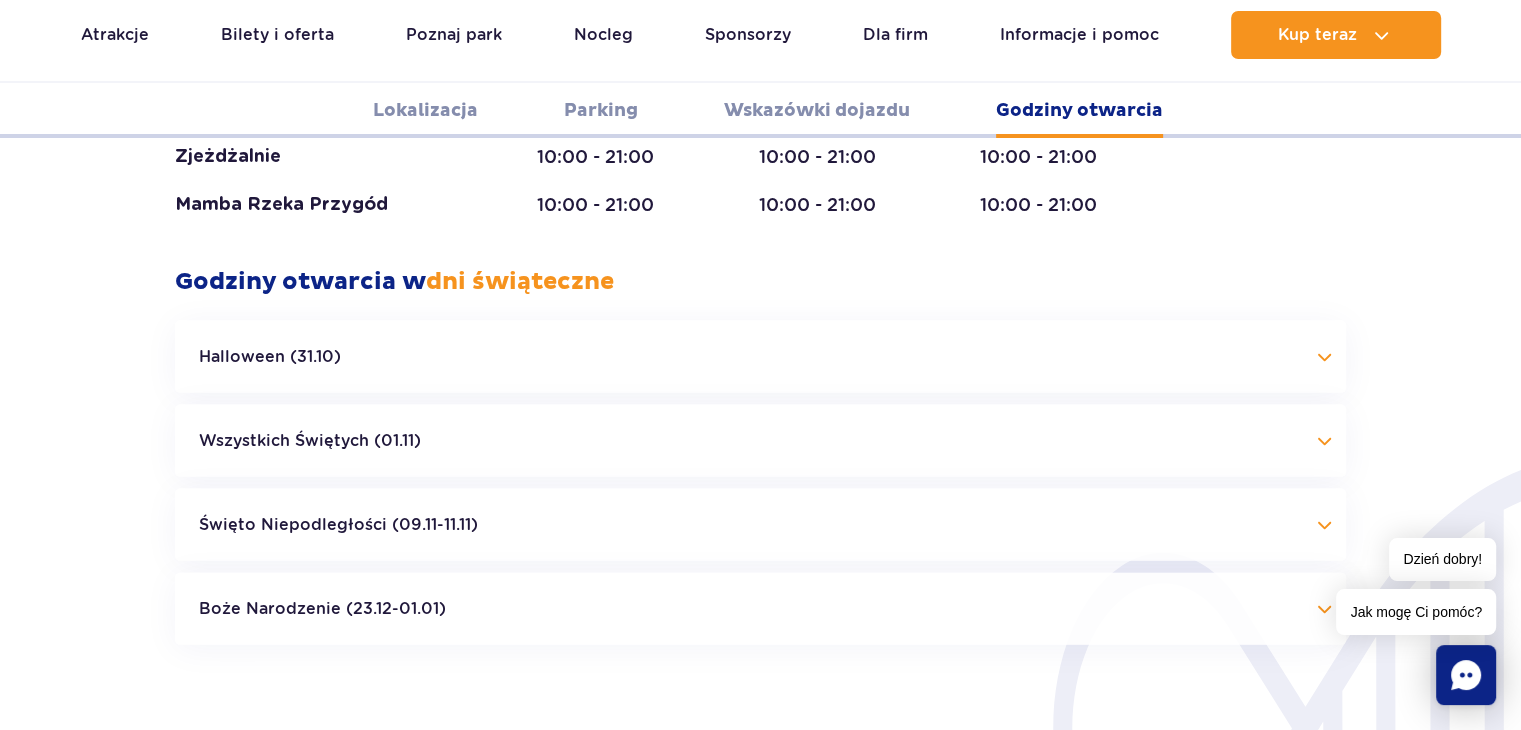 scroll, scrollTop: 4360, scrollLeft: 0, axis: vertical 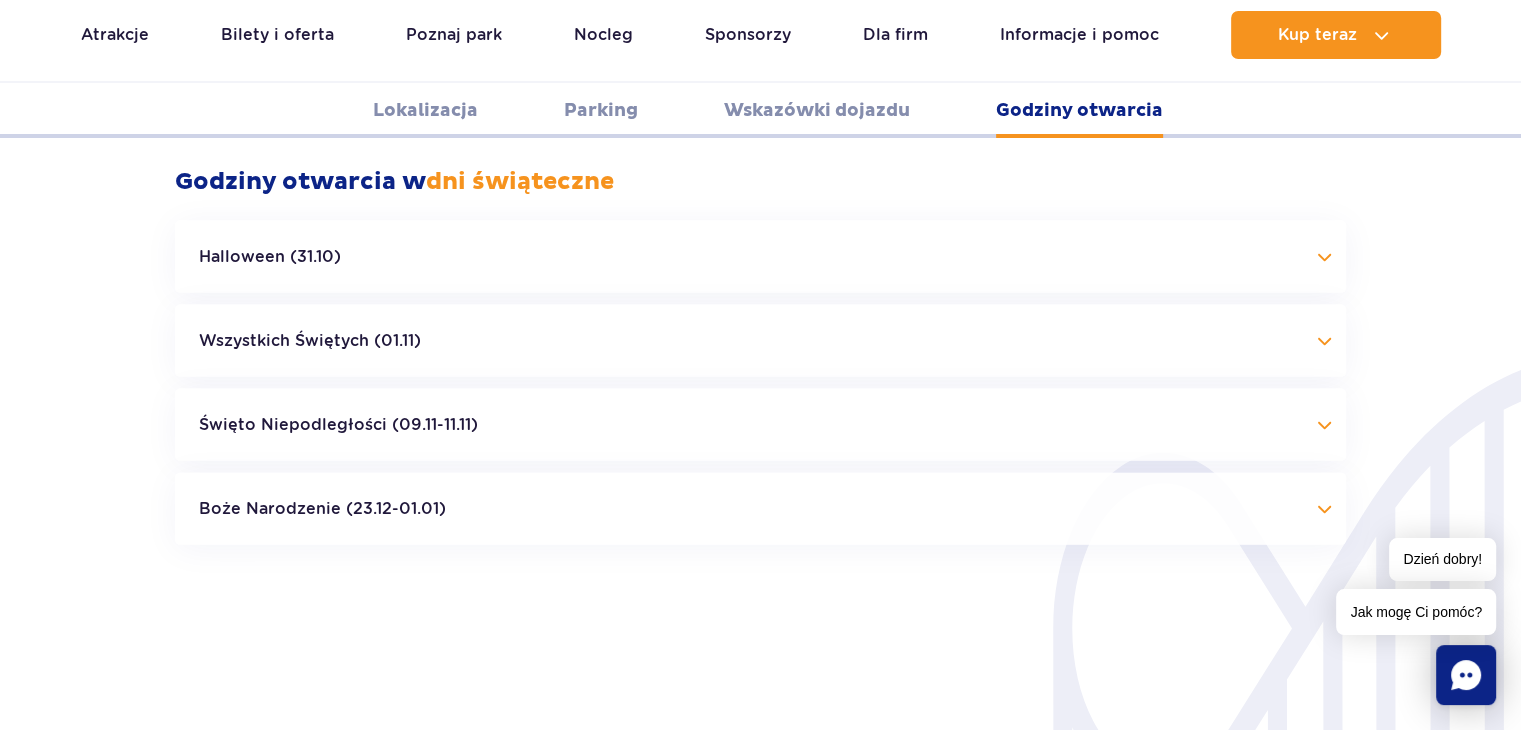 click on "Święto Niepodległości (09.11-11.11)" at bounding box center [760, 425] 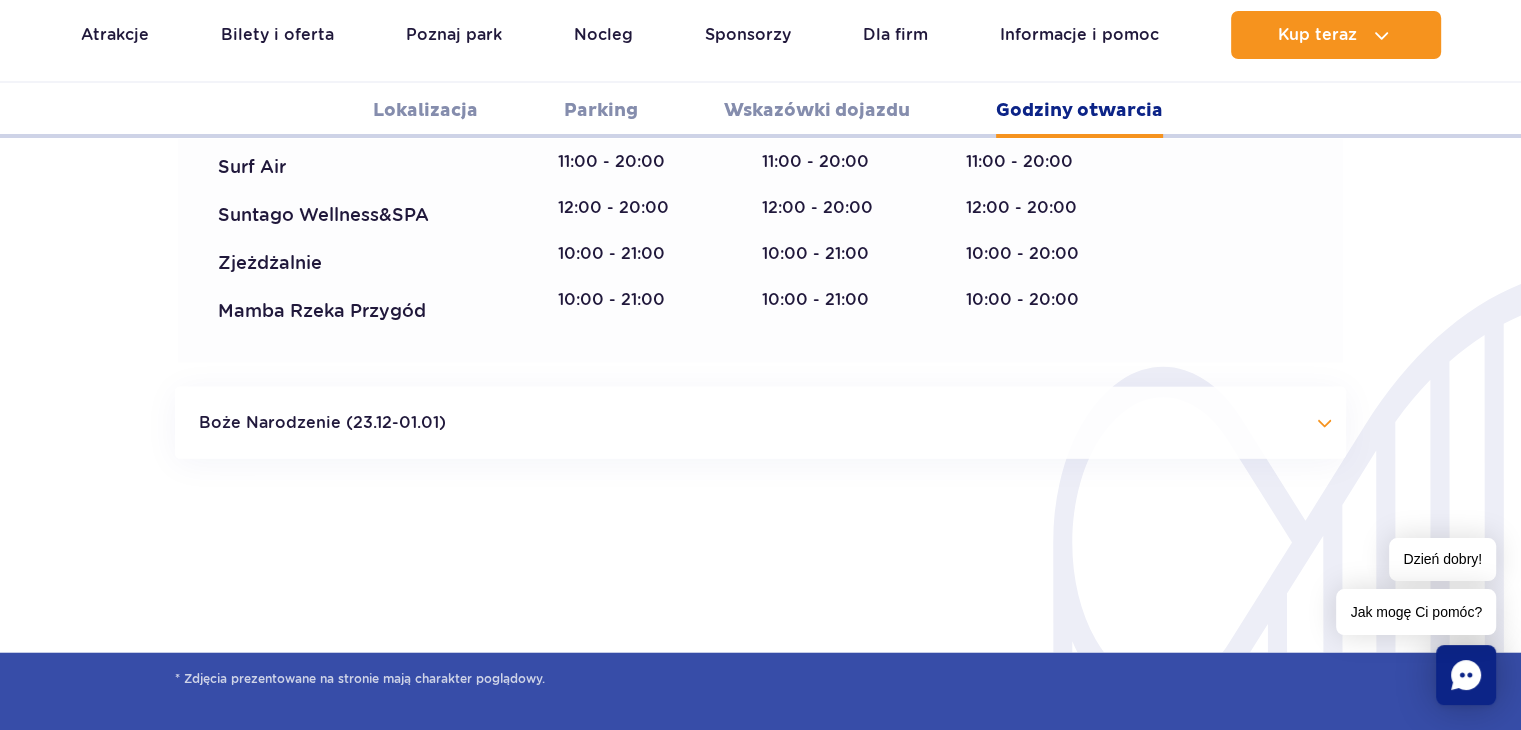 scroll, scrollTop: 4860, scrollLeft: 0, axis: vertical 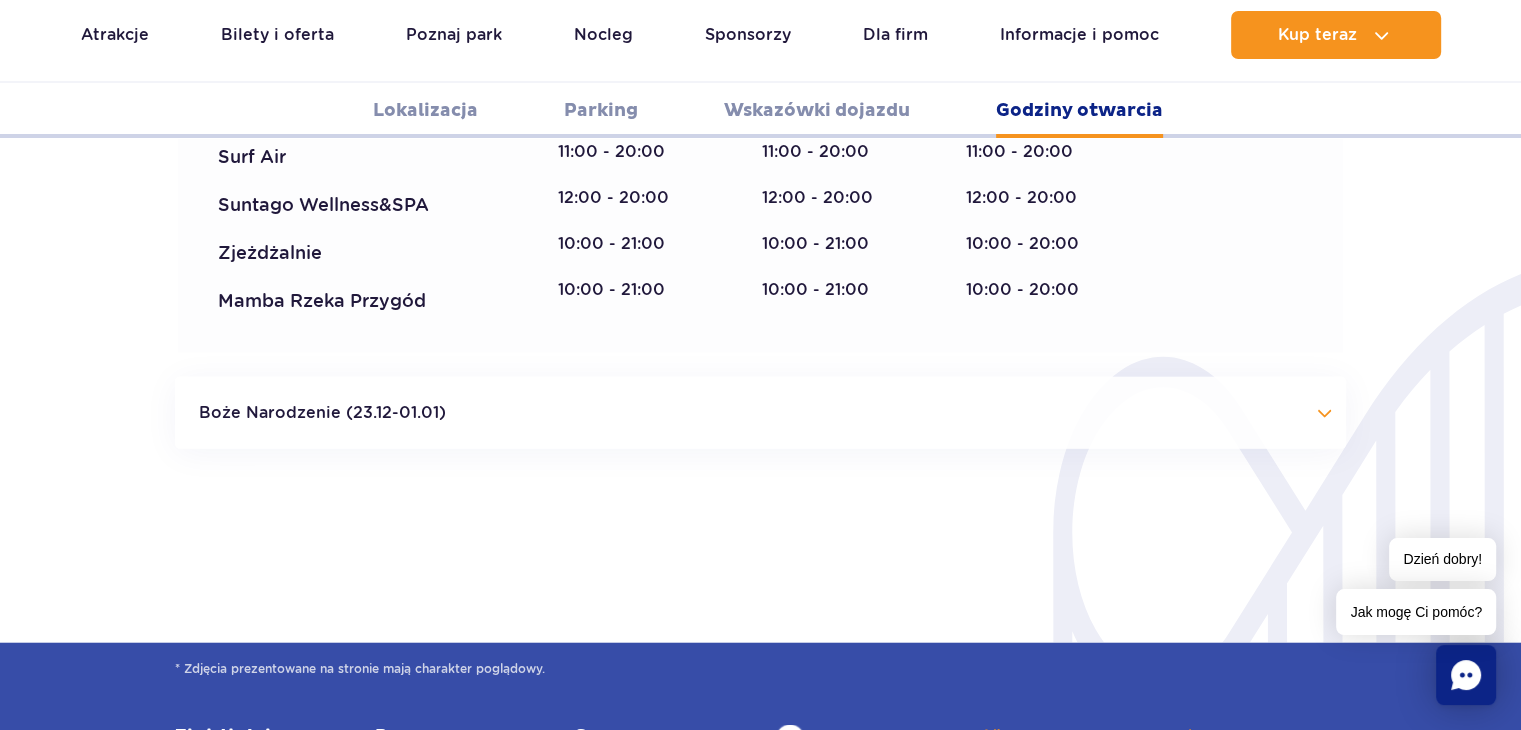 click on "Boże Narodzenie (23.12-01.01)" at bounding box center [760, 413] 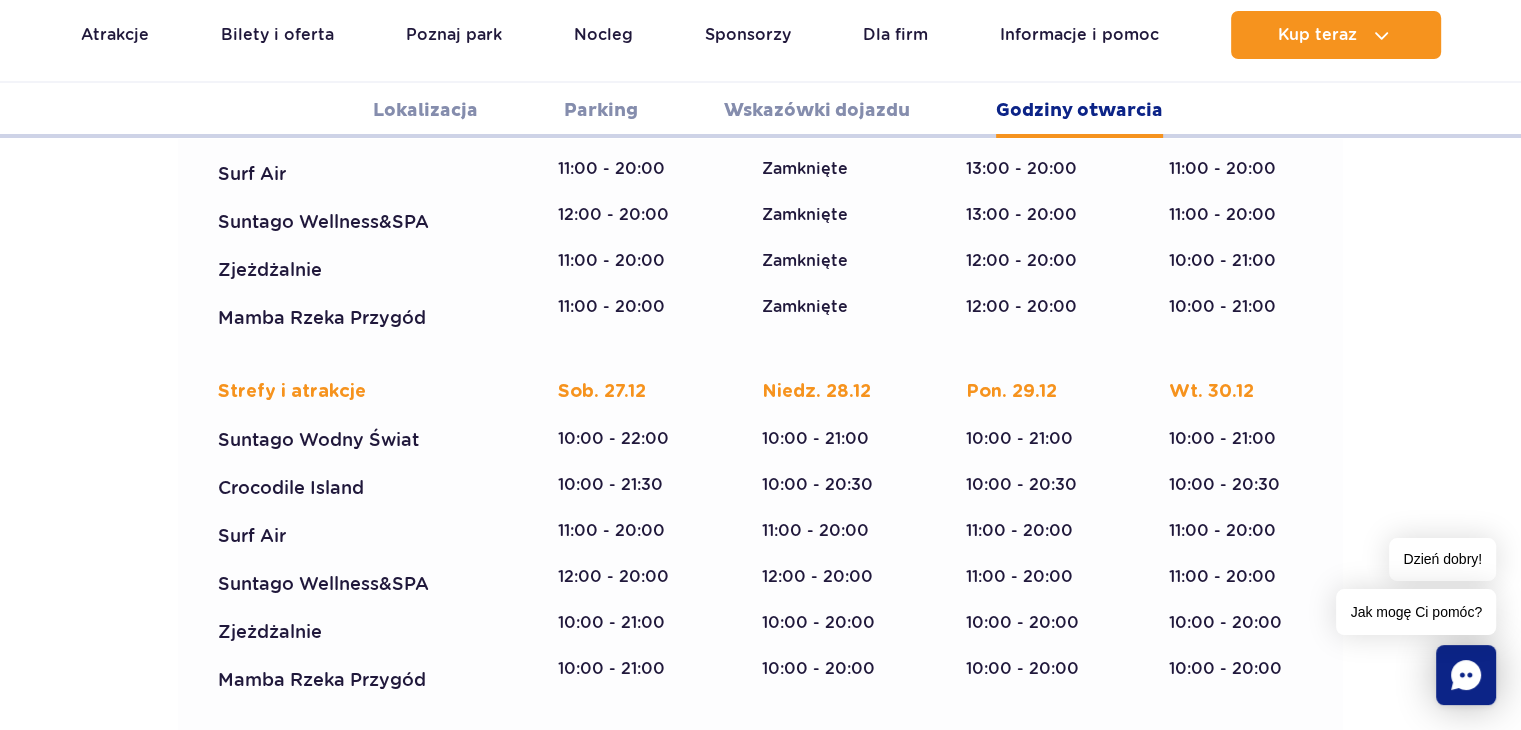 scroll, scrollTop: 5360, scrollLeft: 0, axis: vertical 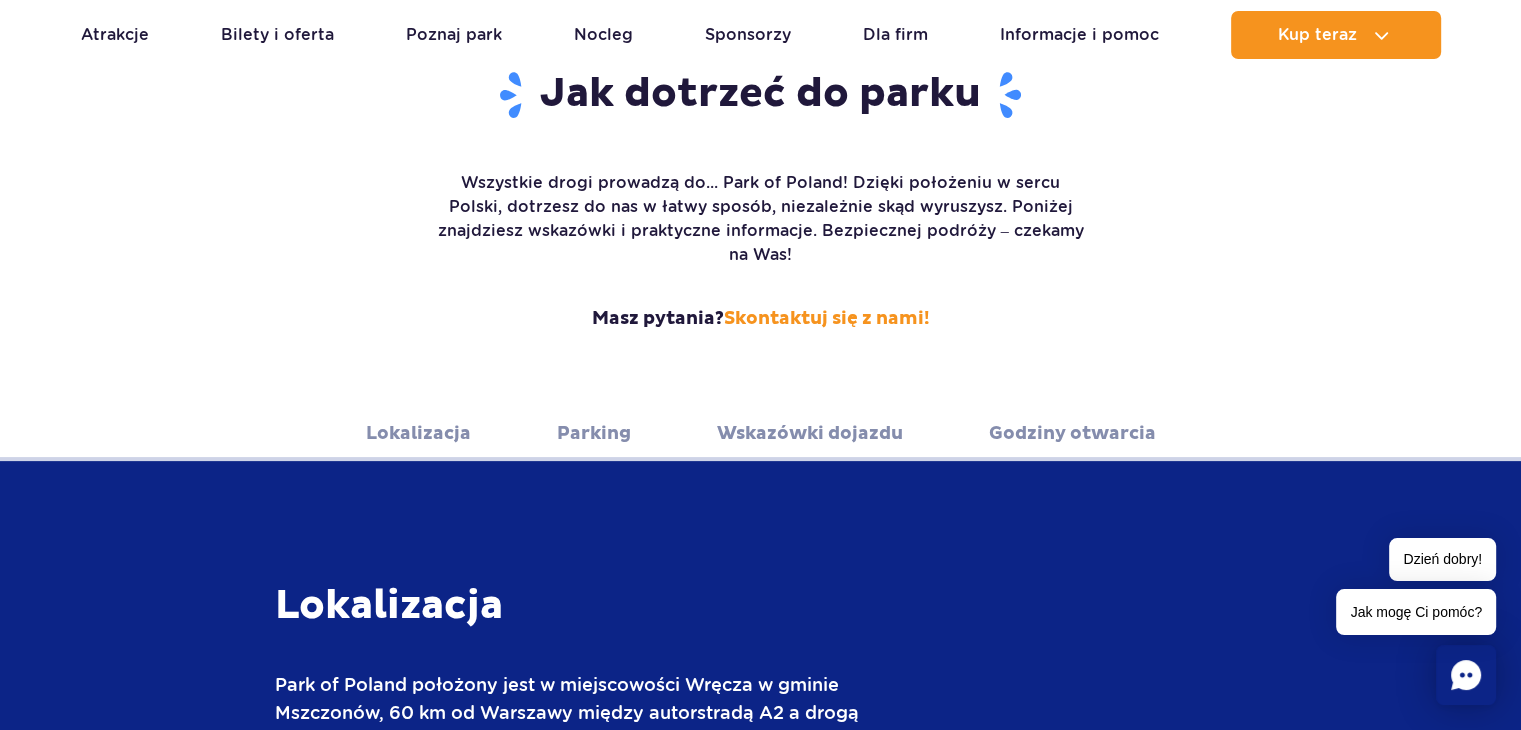 click on "Wskazówki dojazdu" at bounding box center (810, 433) 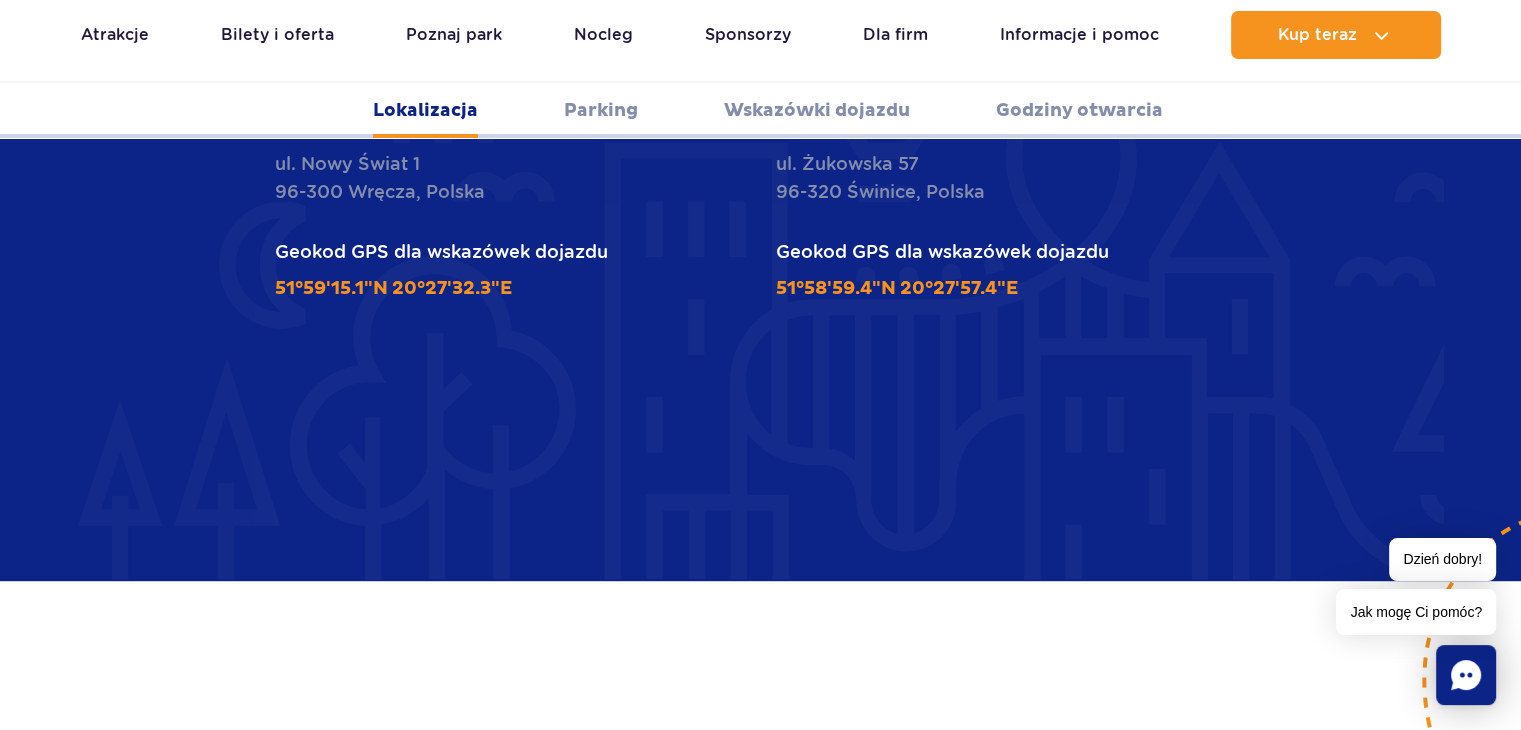 scroll, scrollTop: 860, scrollLeft: 0, axis: vertical 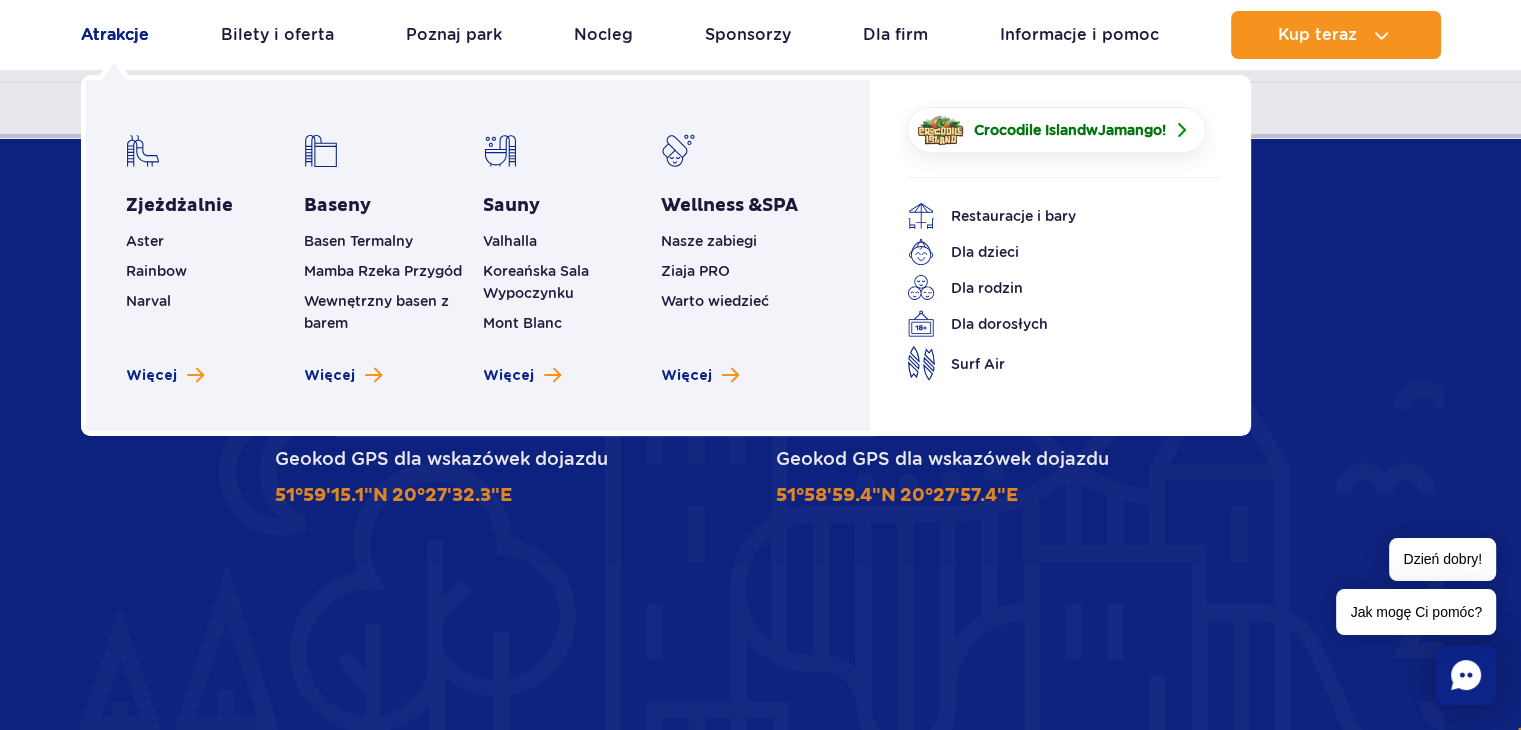 click on "Atrakcje" at bounding box center (115, 35) 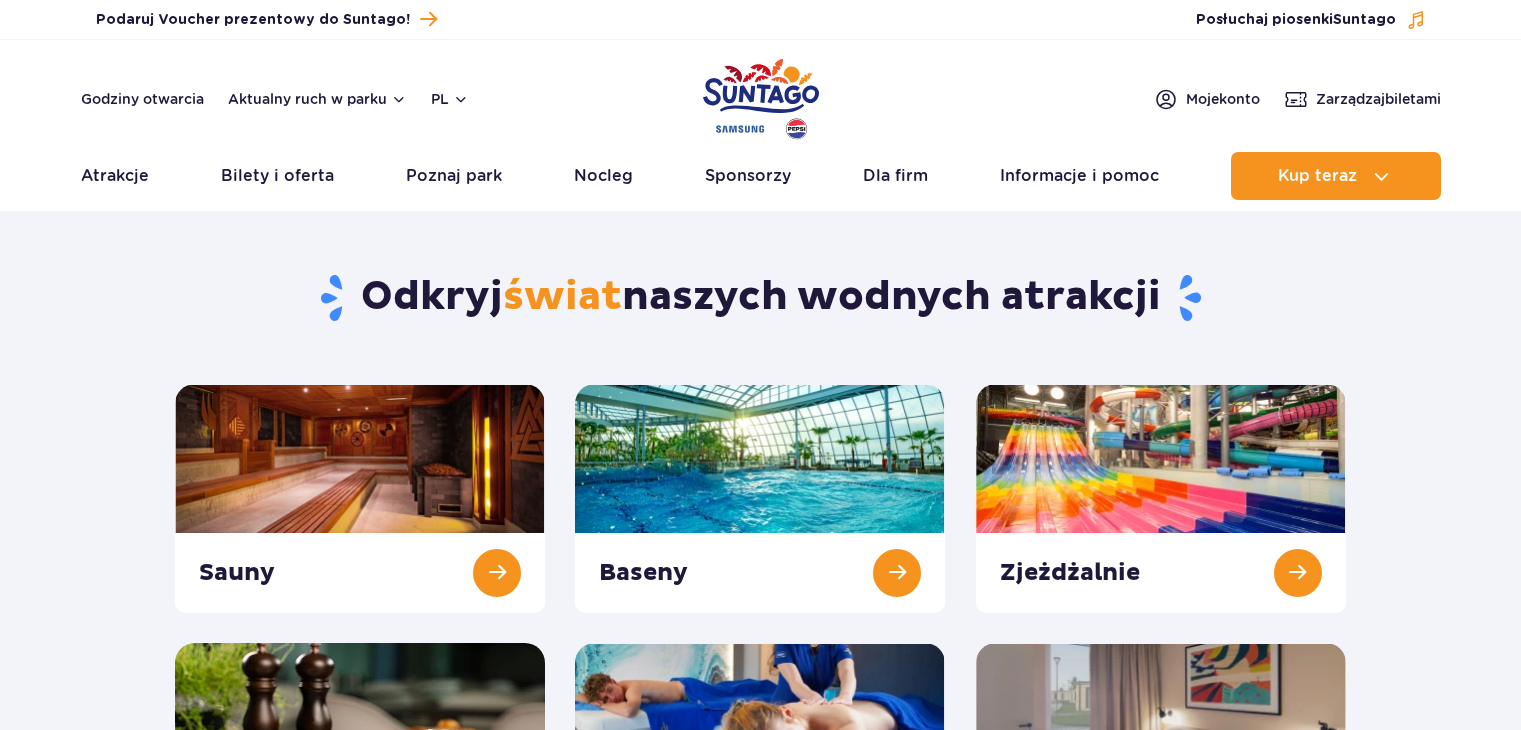 scroll, scrollTop: 0, scrollLeft: 0, axis: both 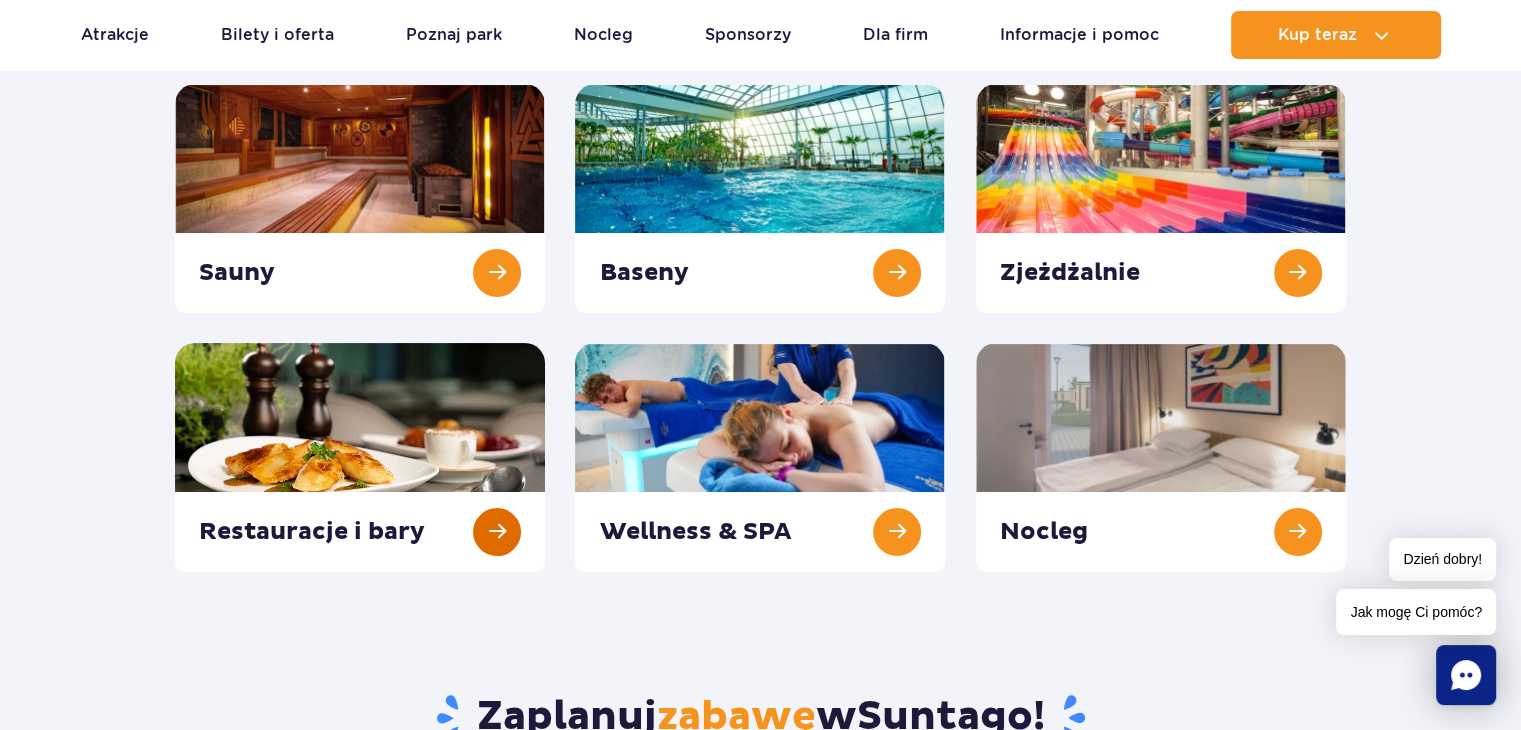 click at bounding box center (360, 457) 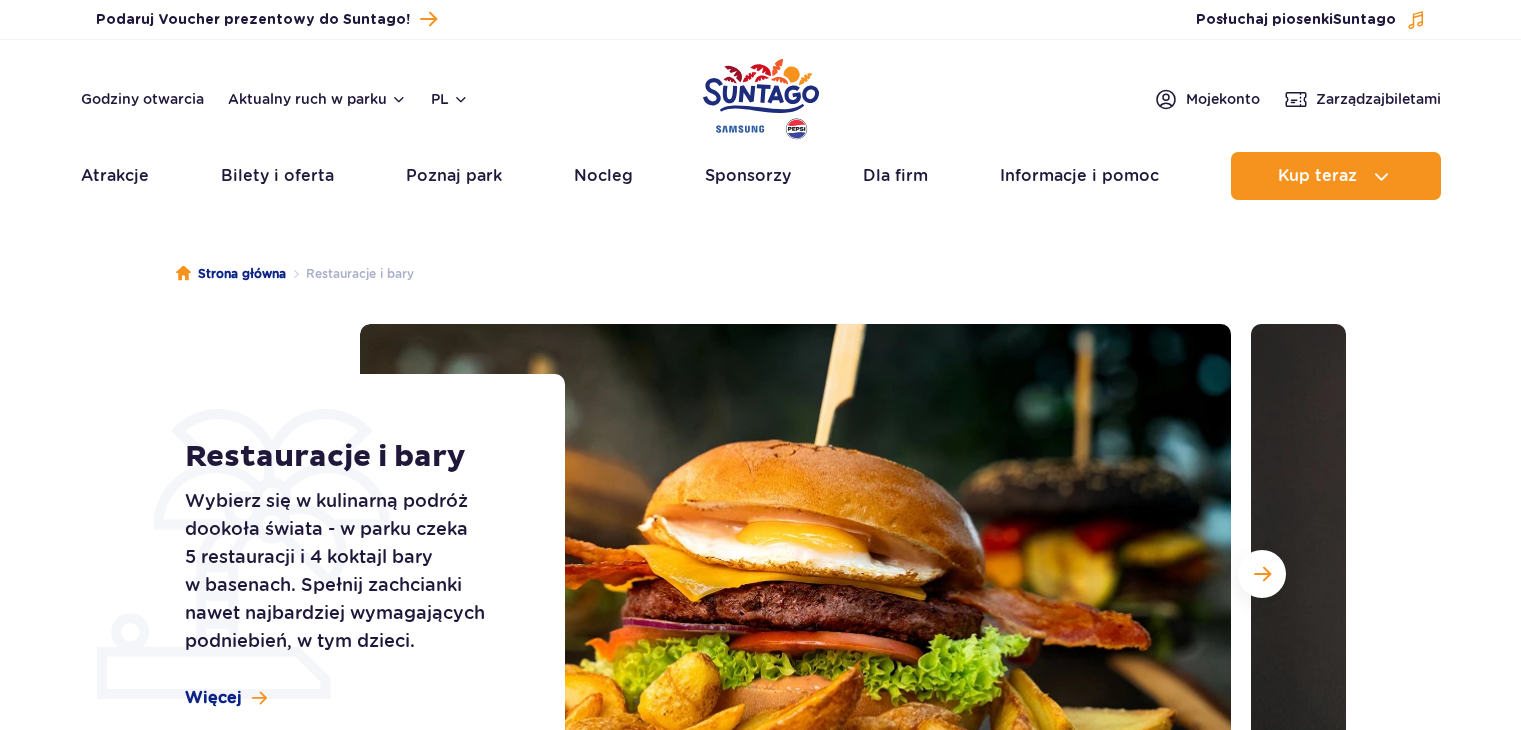 scroll, scrollTop: 0, scrollLeft: 0, axis: both 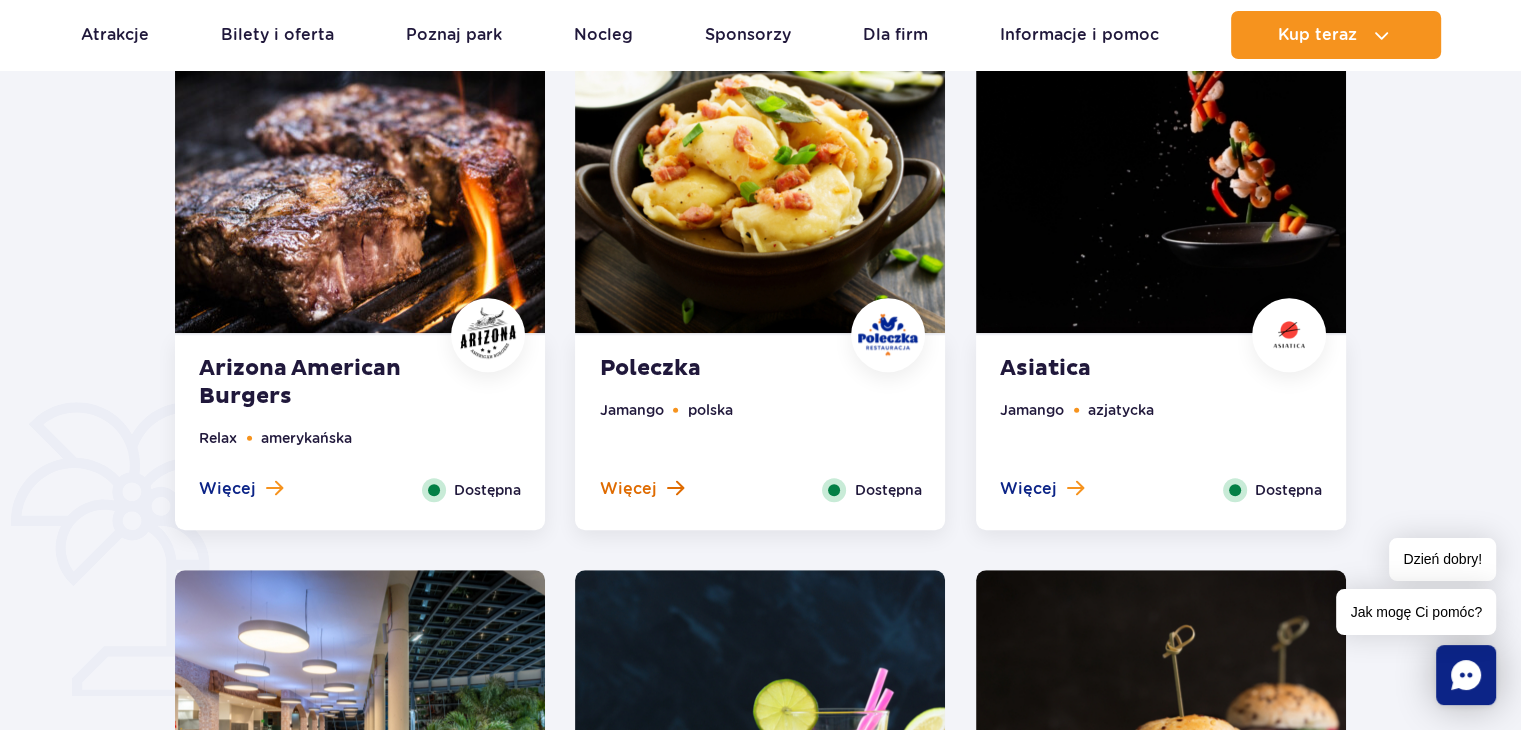 click on "Więcej" at bounding box center (627, 489) 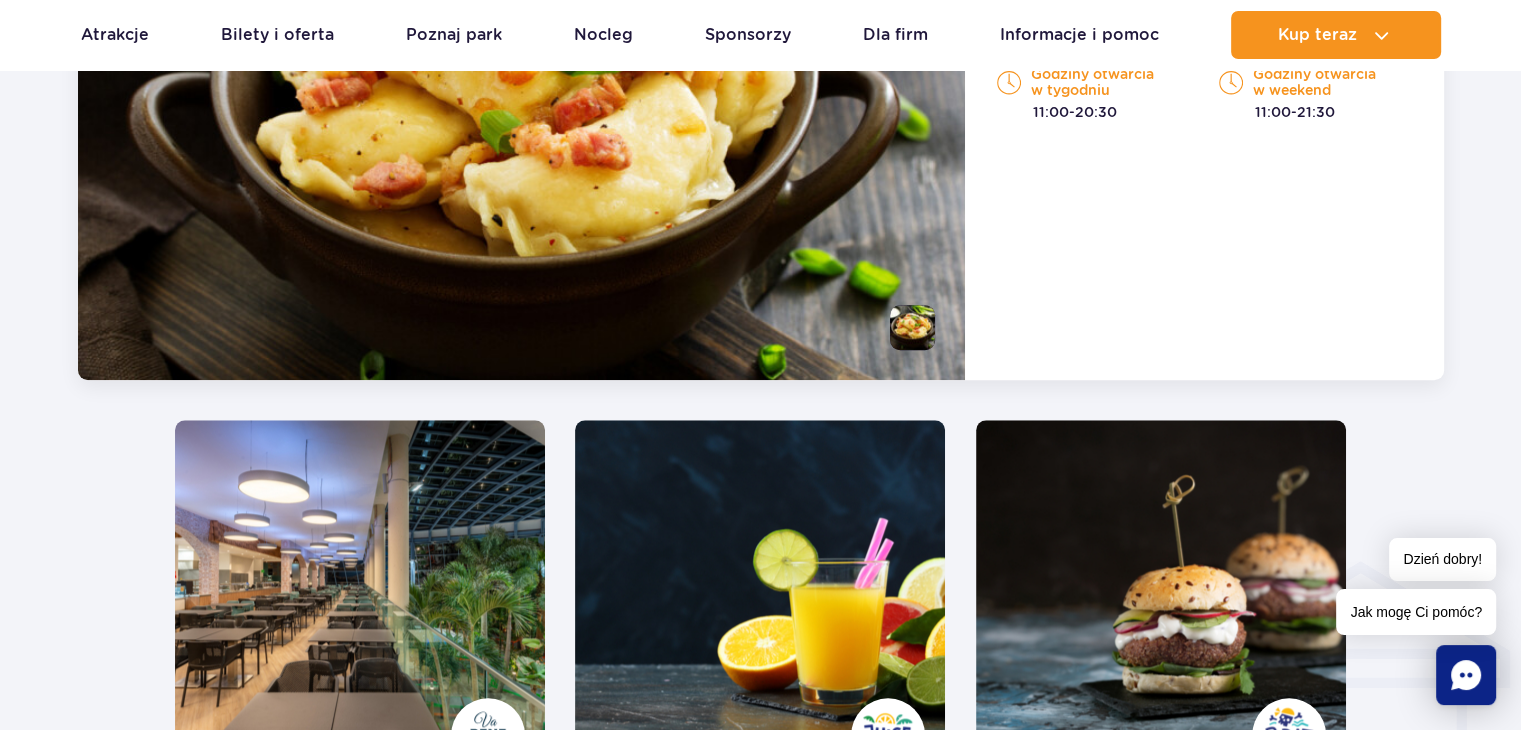 scroll, scrollTop: 1555, scrollLeft: 0, axis: vertical 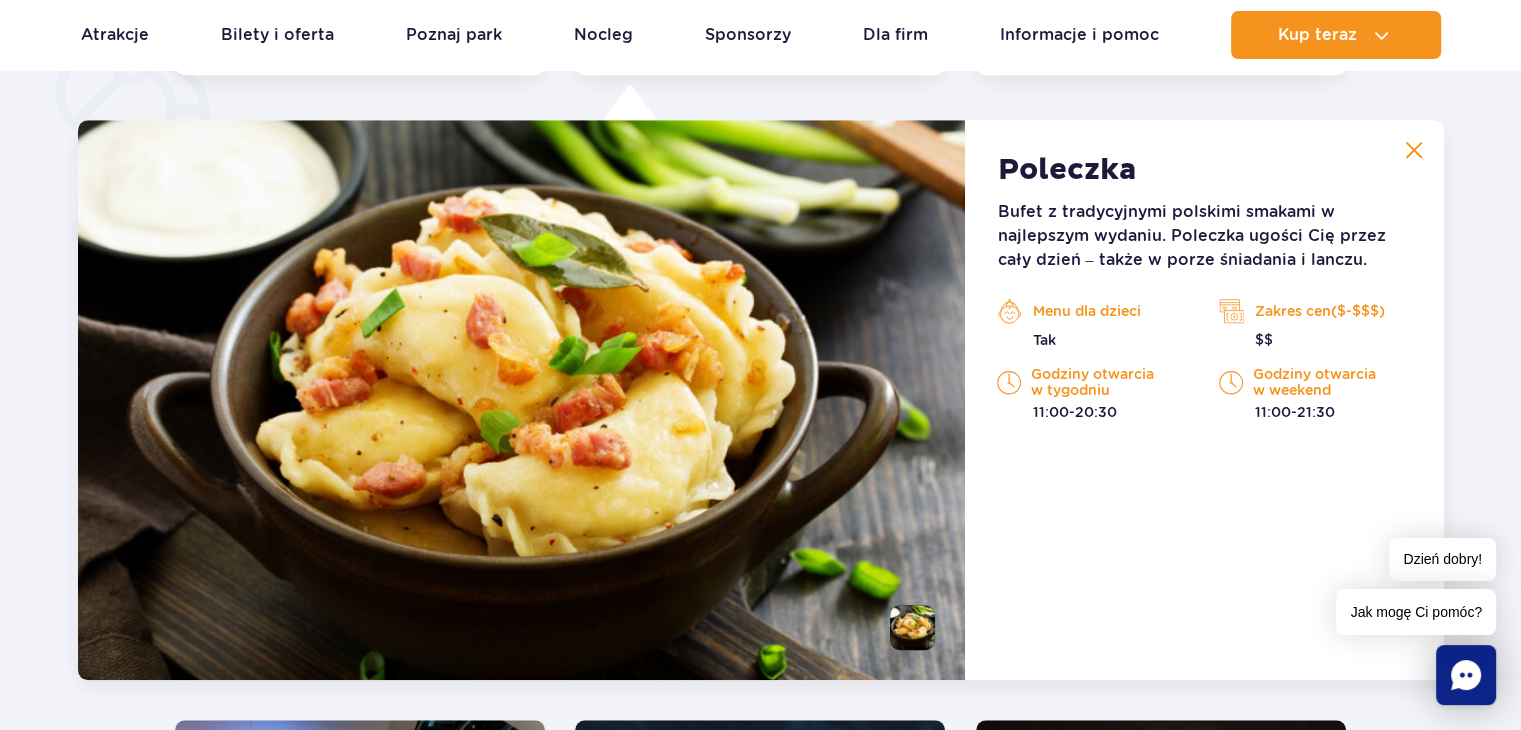 click on "Zakres cen($-$$$)" at bounding box center (1315, 311) 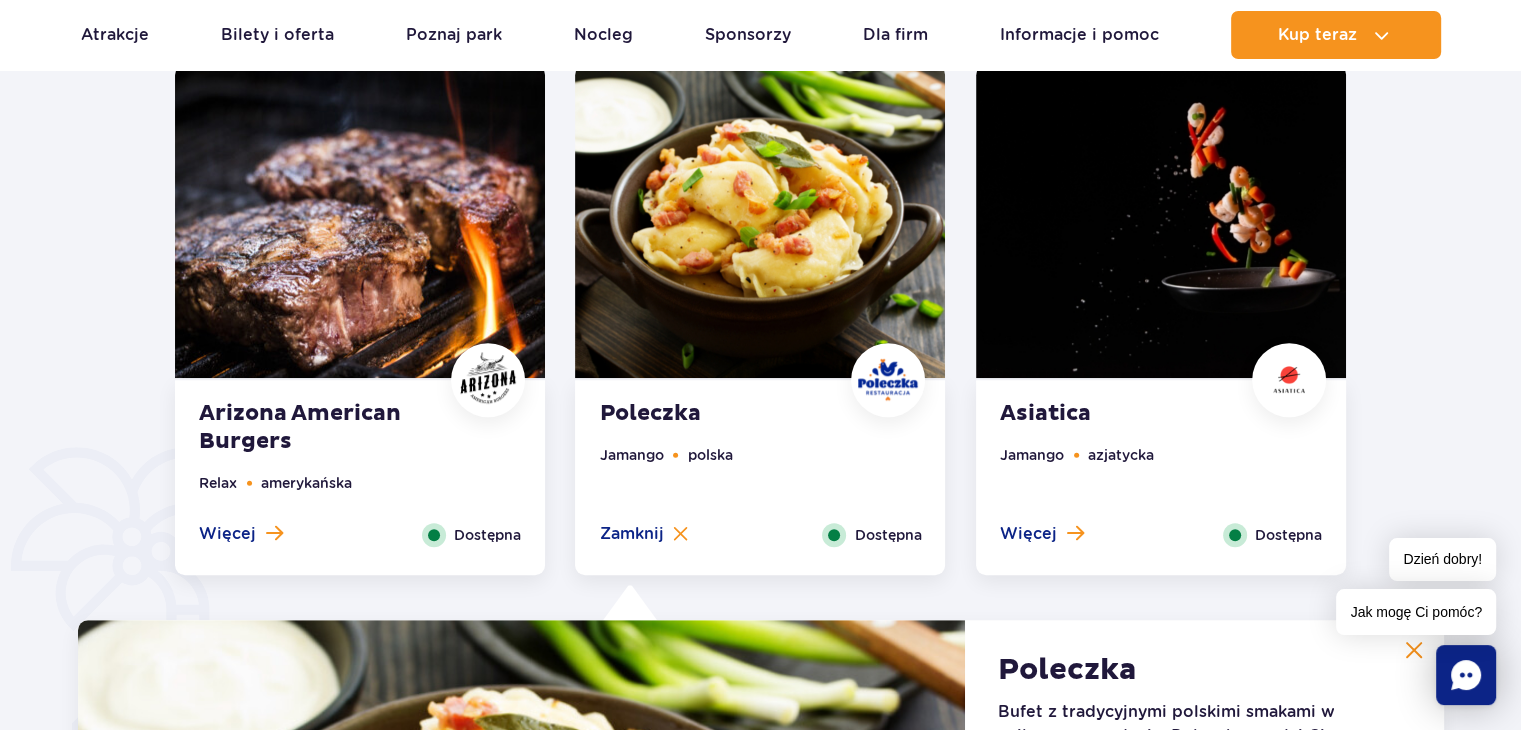 scroll, scrollTop: 955, scrollLeft: 0, axis: vertical 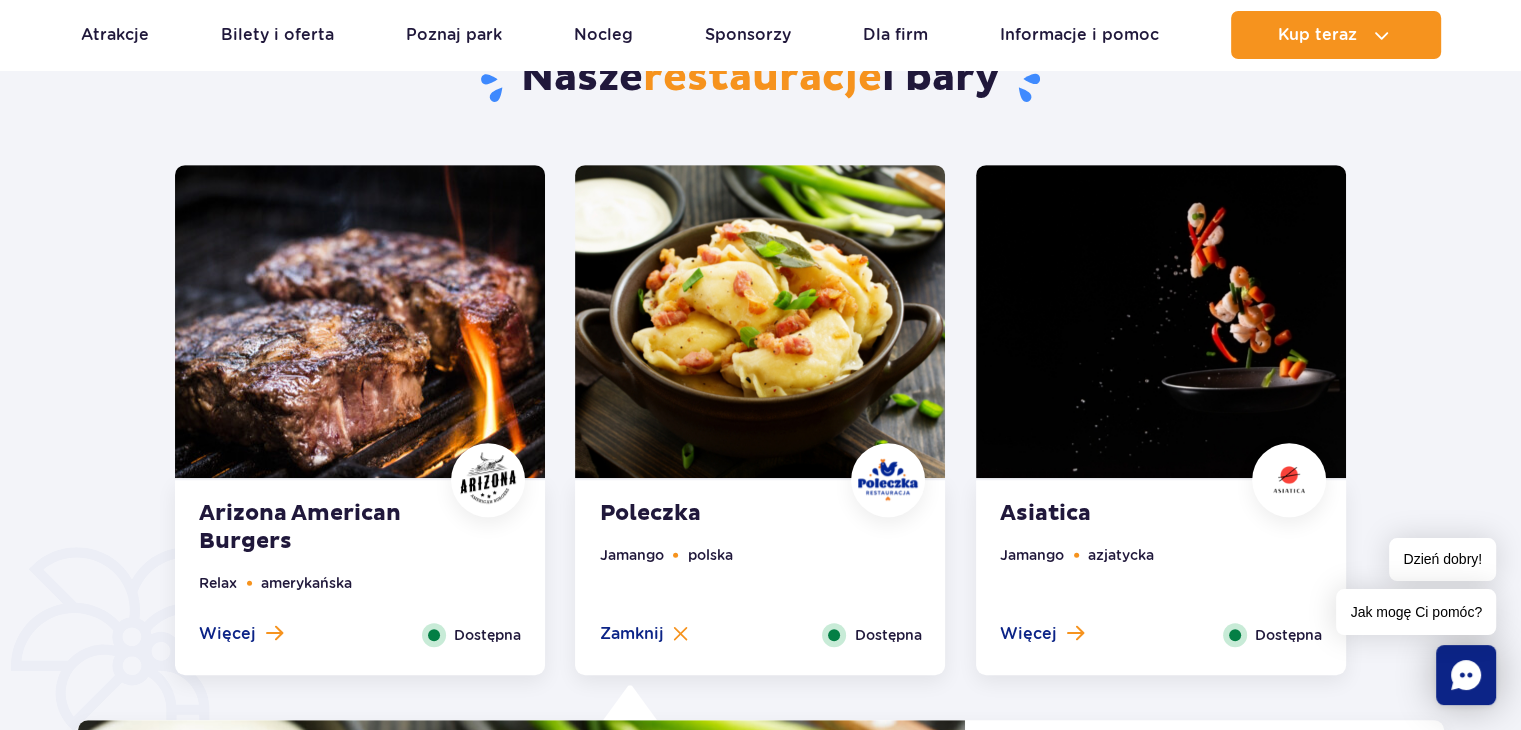click at bounding box center (360, 321) 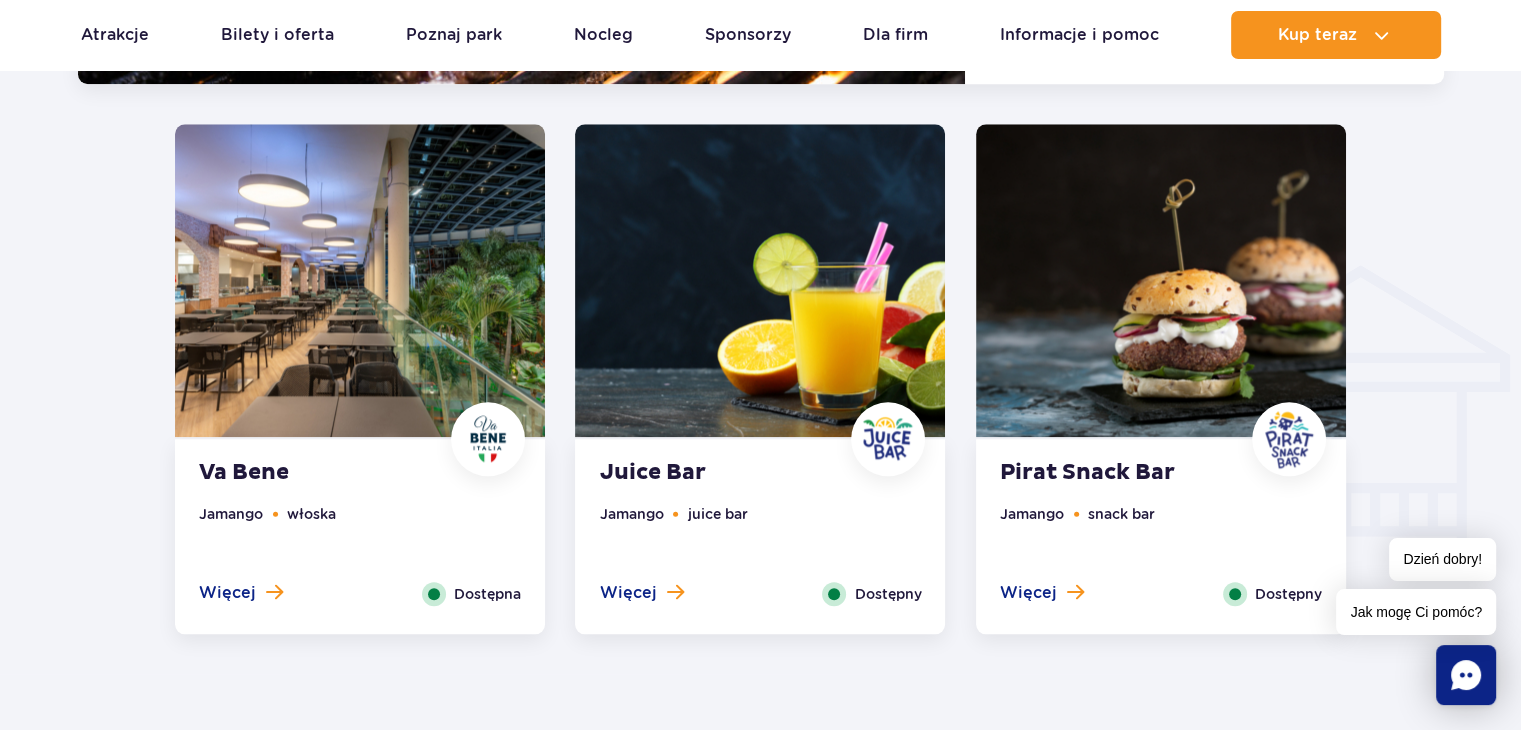 scroll, scrollTop: 2155, scrollLeft: 0, axis: vertical 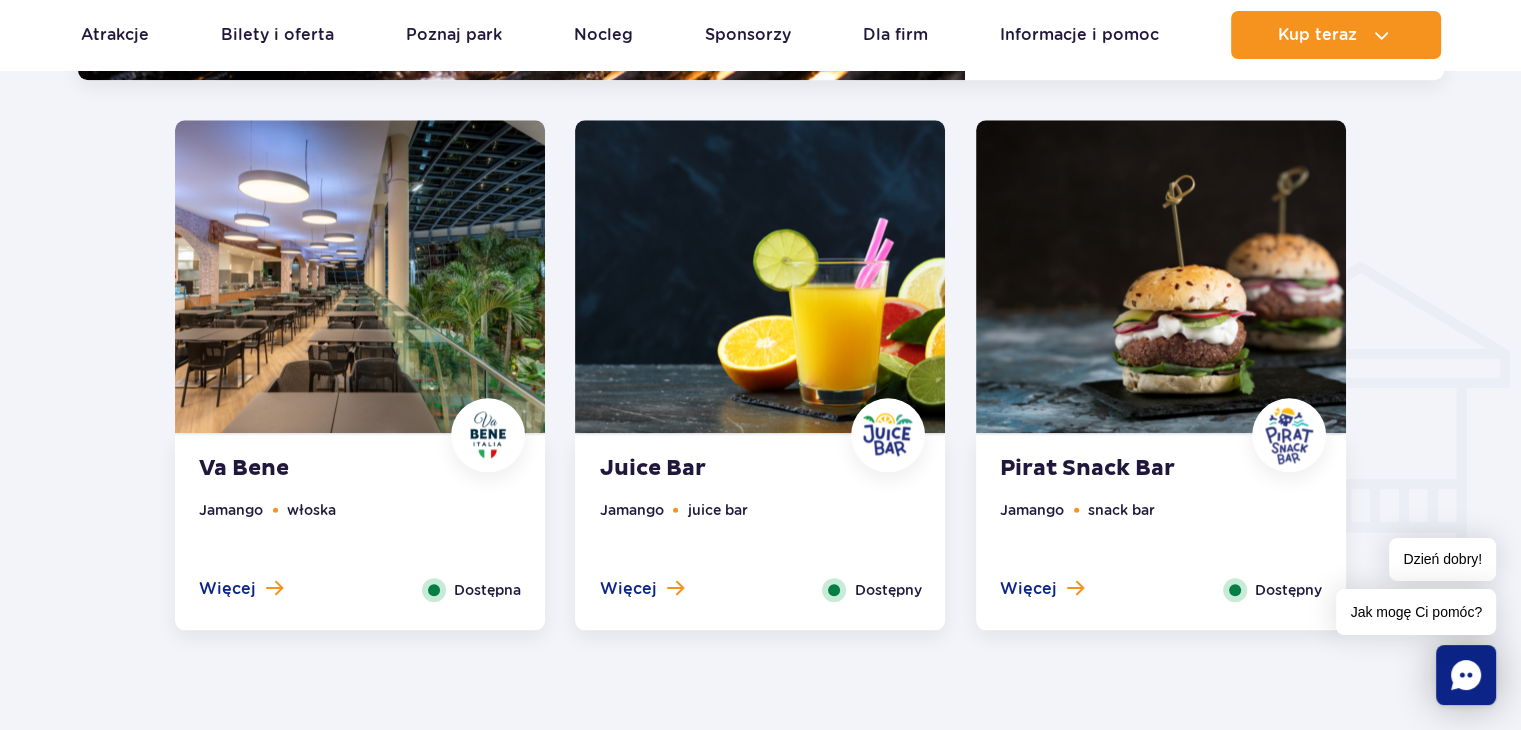 click at bounding box center [760, 276] 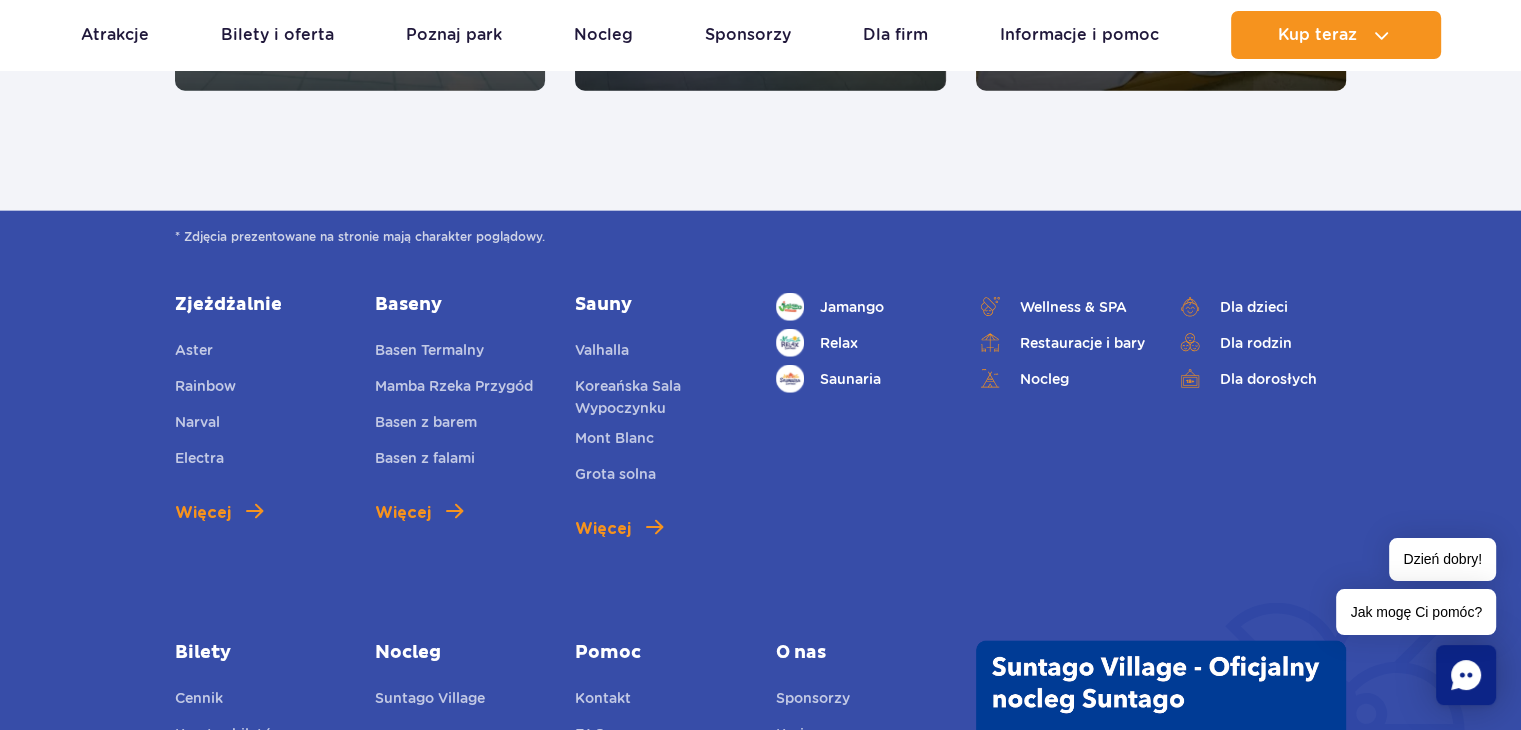 scroll, scrollTop: 4804, scrollLeft: 0, axis: vertical 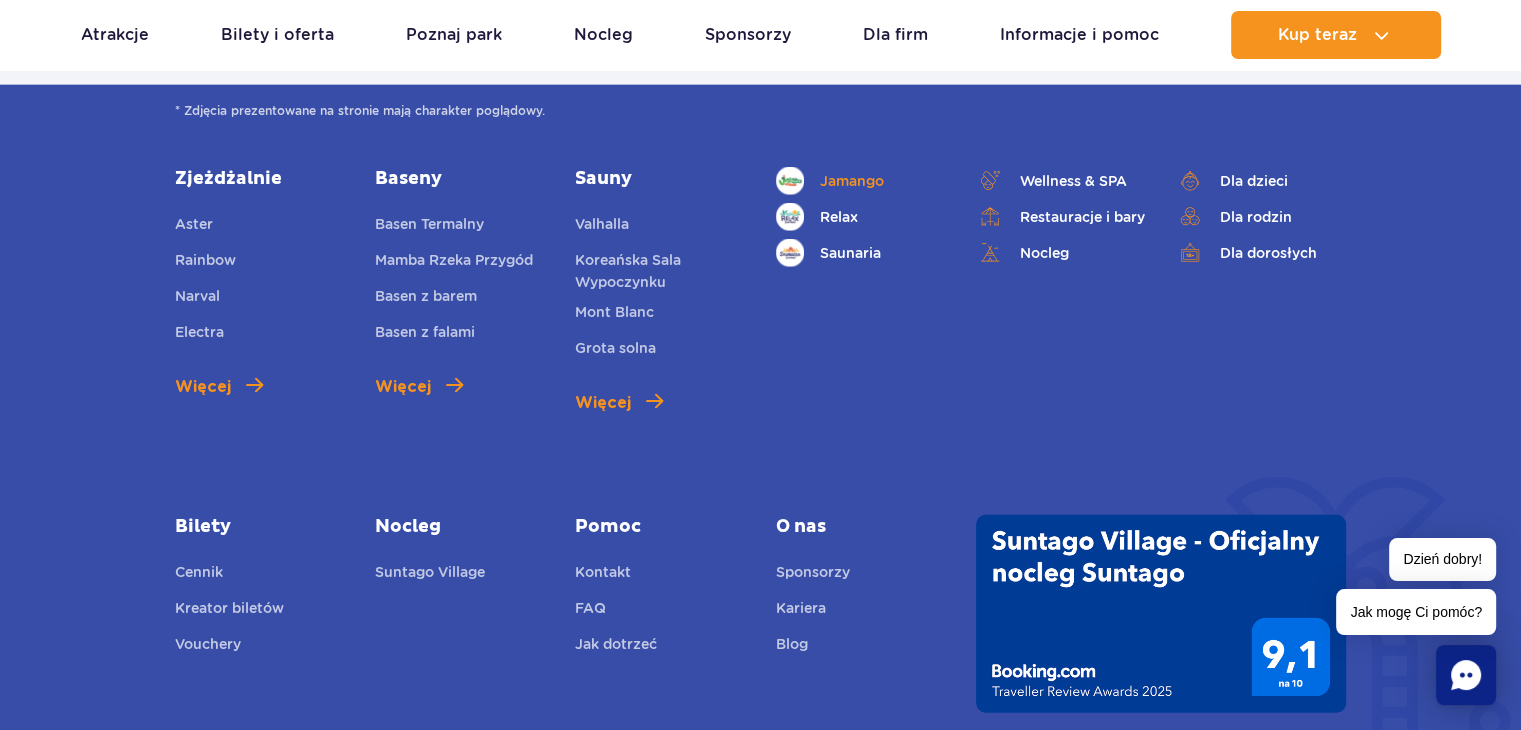 click on "Jamango" at bounding box center (852, 181) 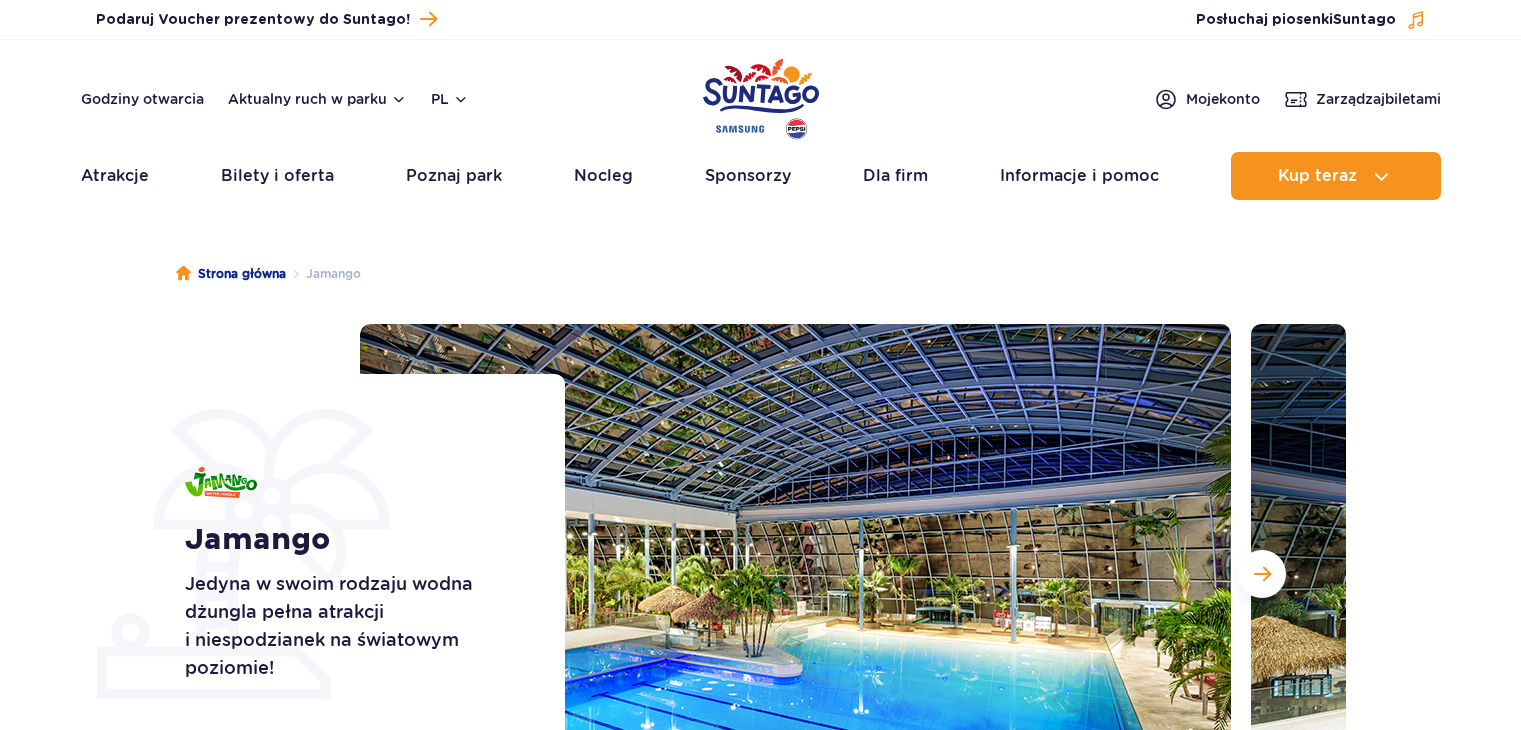 scroll, scrollTop: 14, scrollLeft: 0, axis: vertical 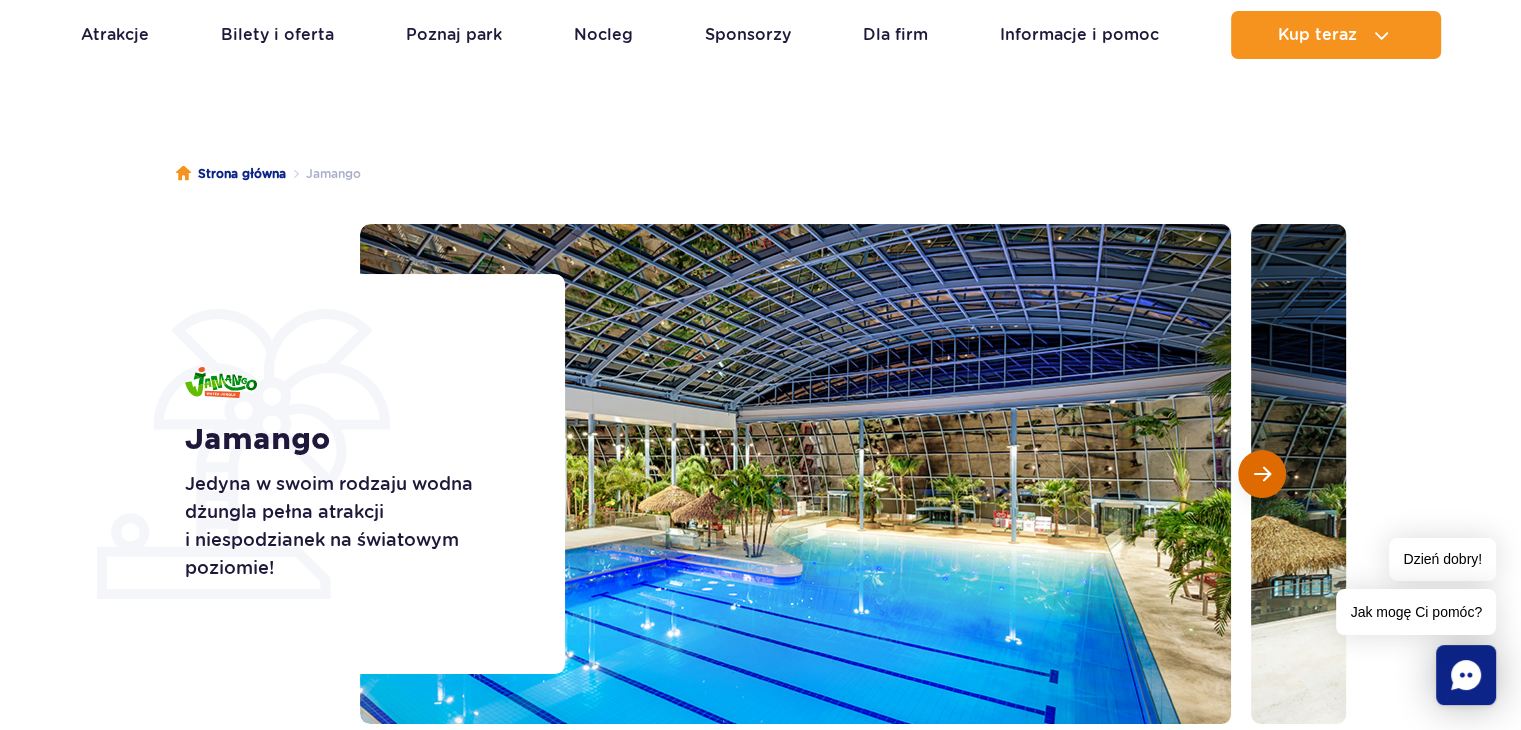 click at bounding box center (1262, 474) 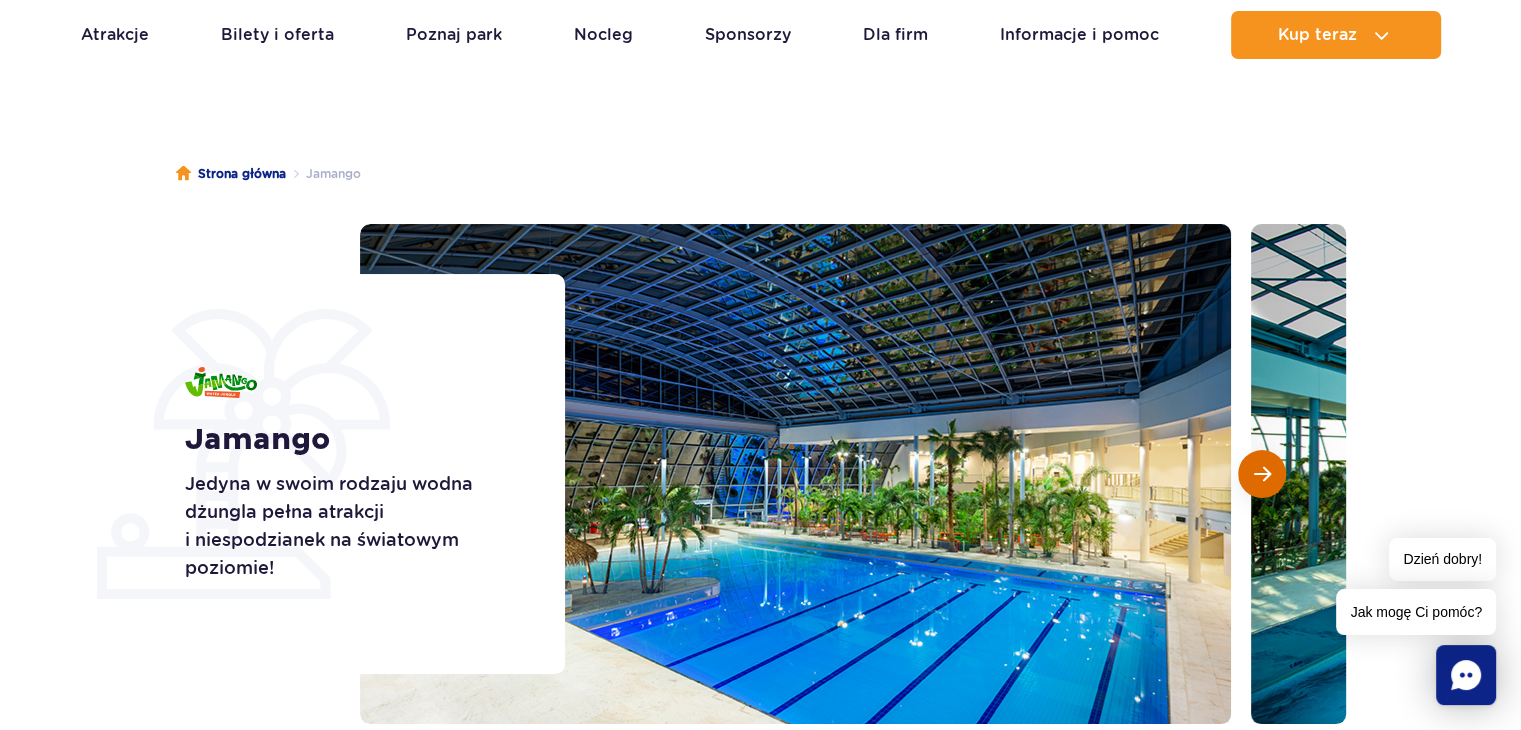 click at bounding box center [1262, 474] 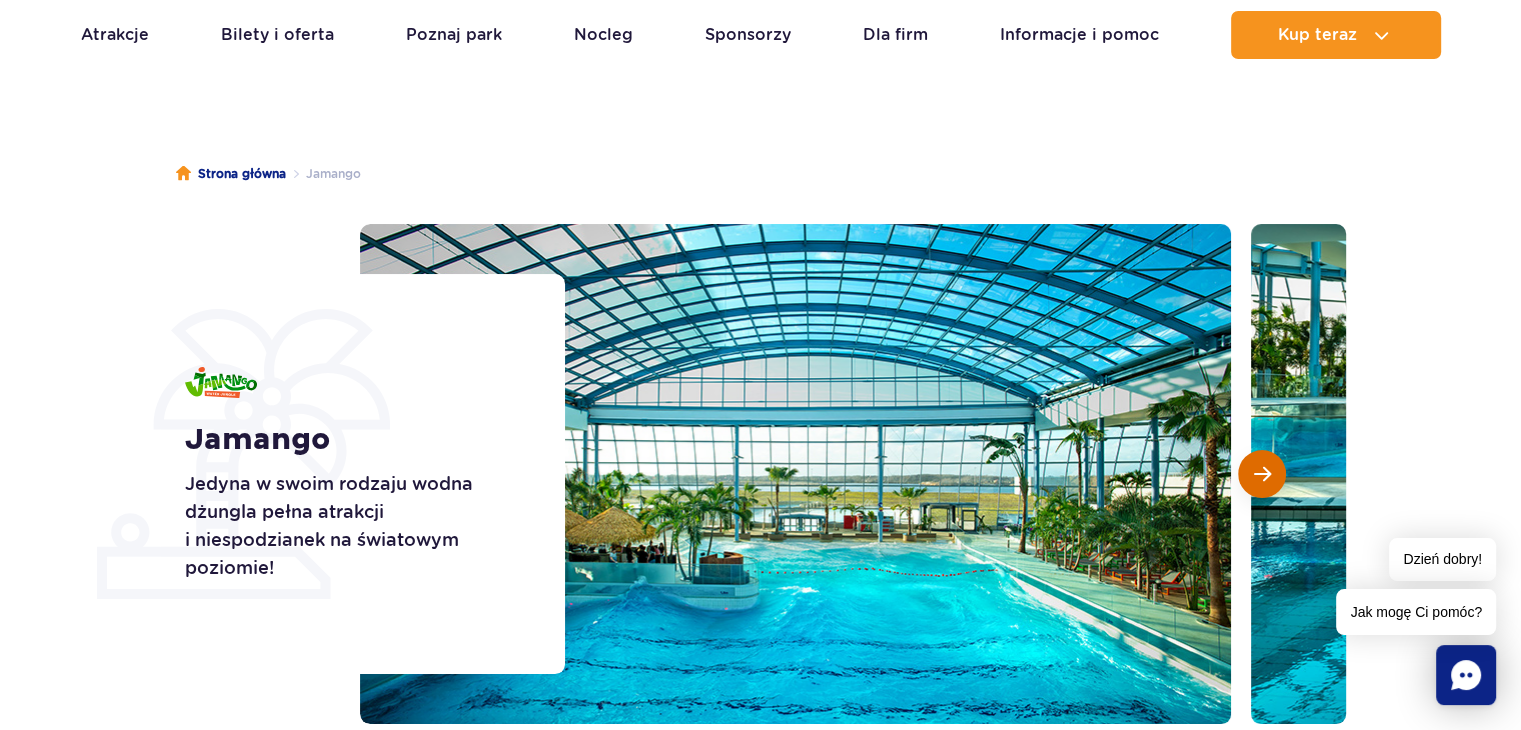 click at bounding box center [1262, 474] 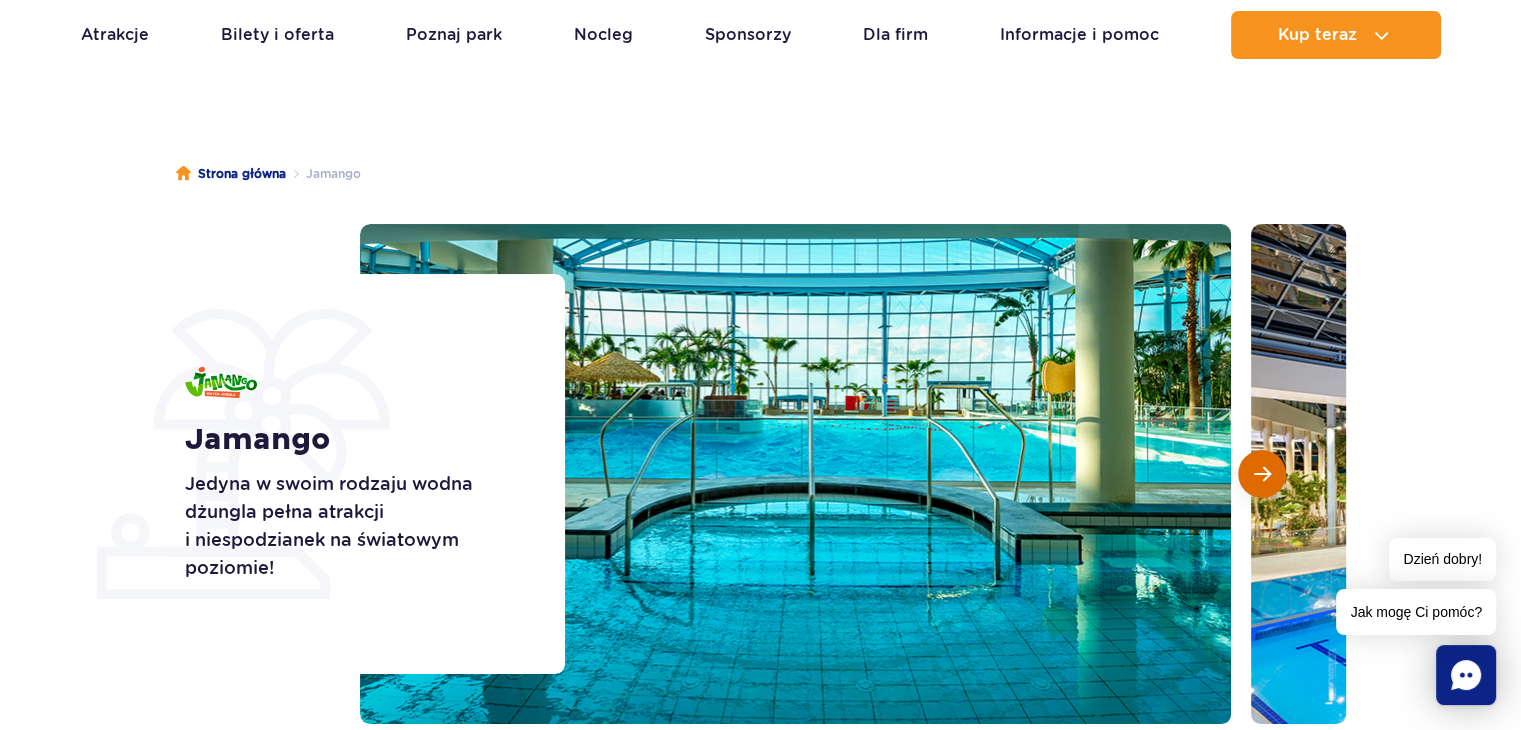 click at bounding box center (1262, 474) 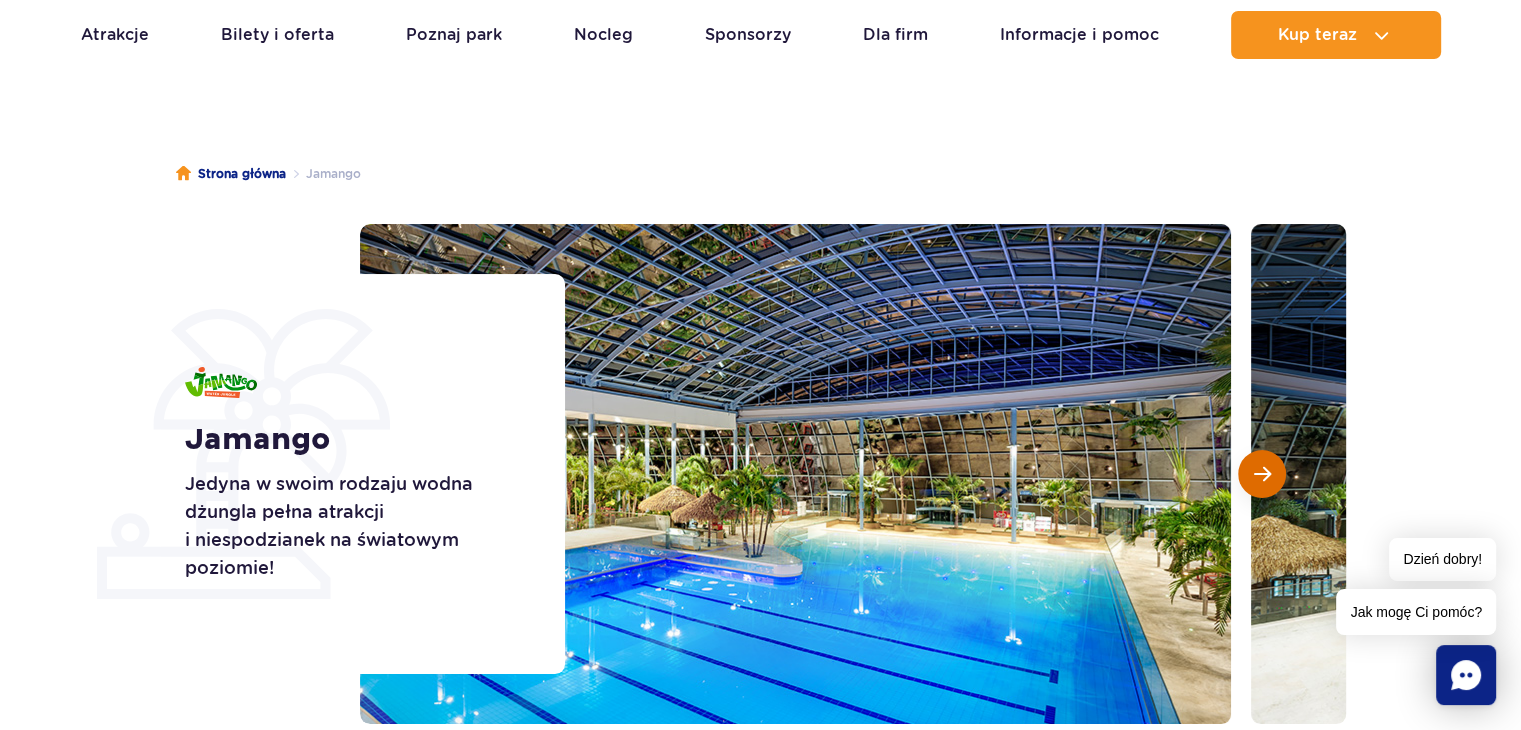 click at bounding box center (1262, 474) 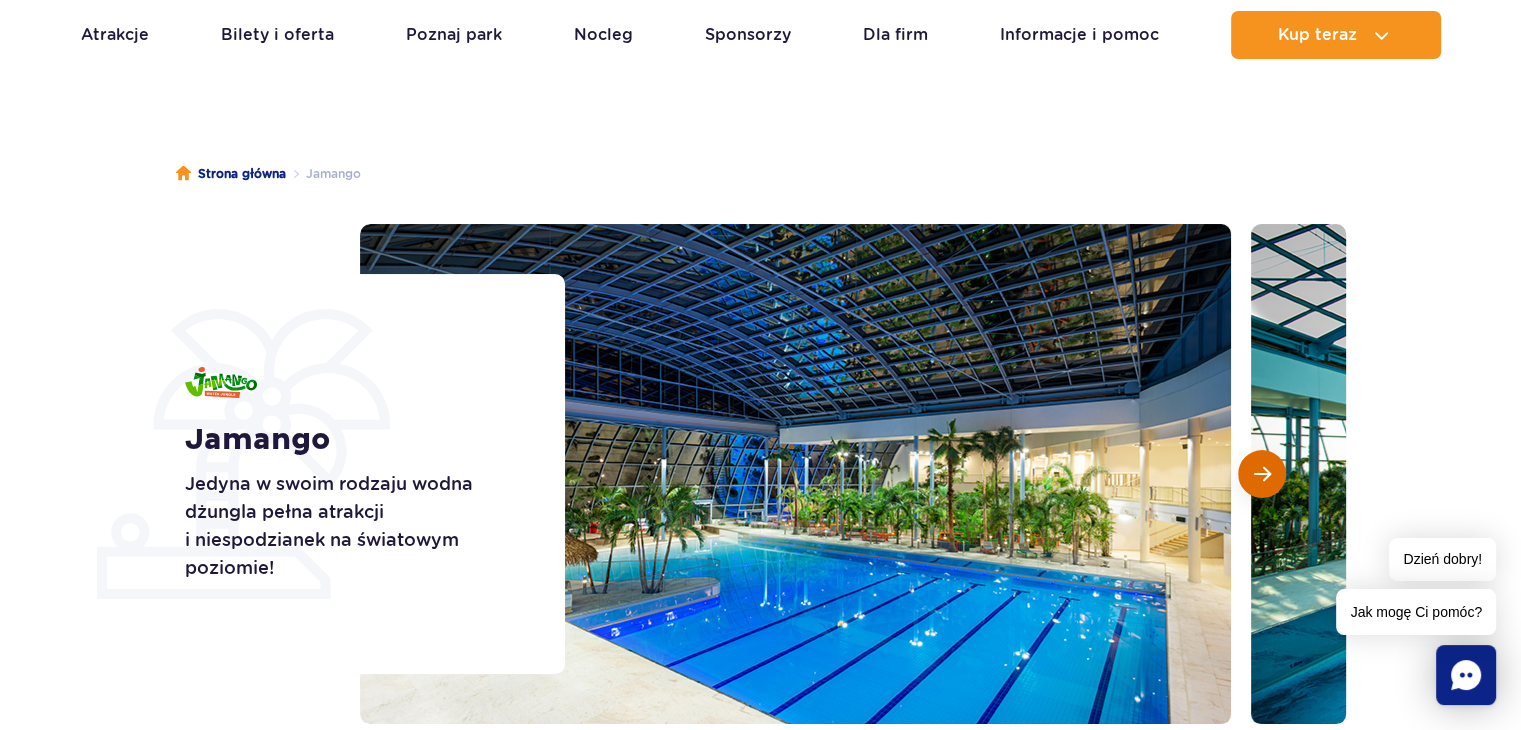 click at bounding box center [1262, 474] 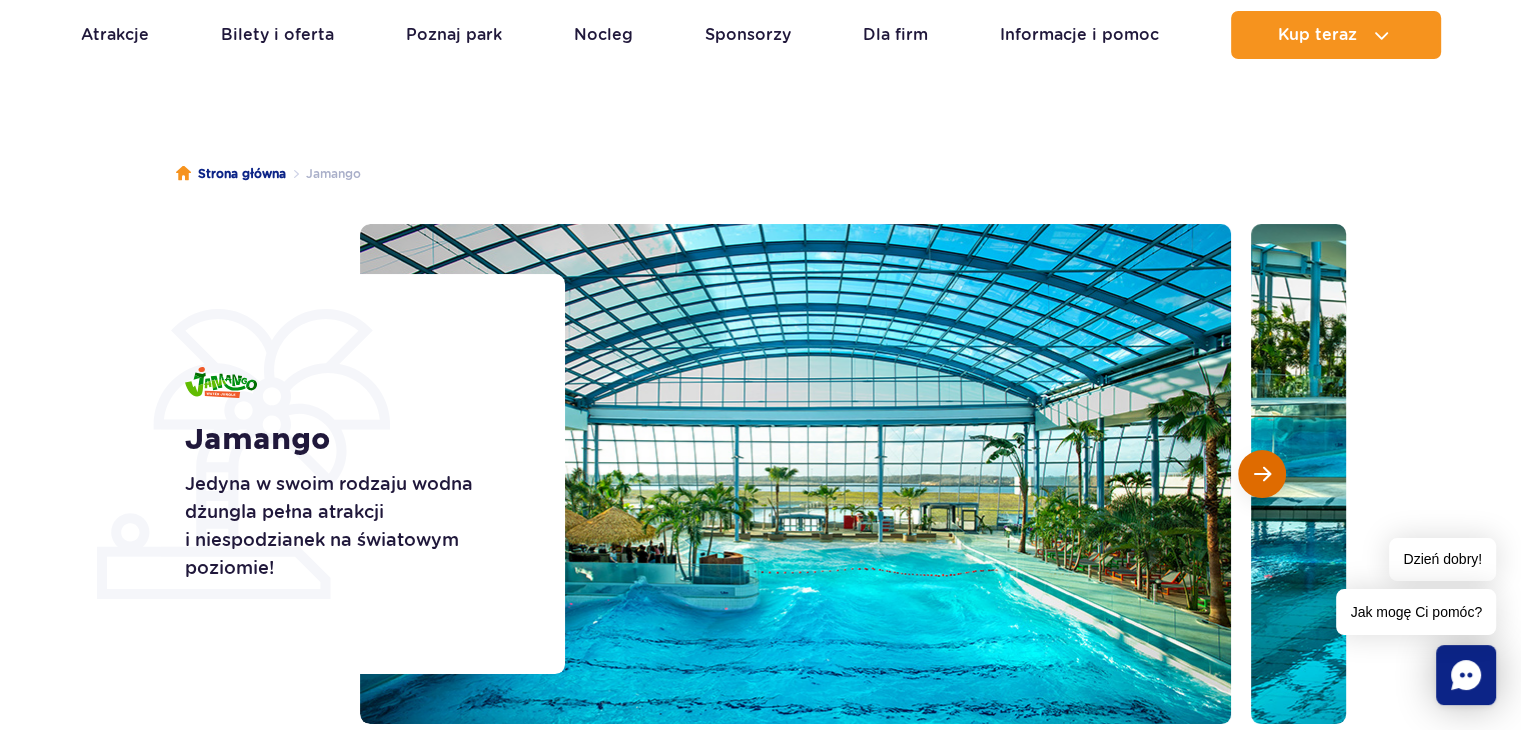 click at bounding box center [1262, 474] 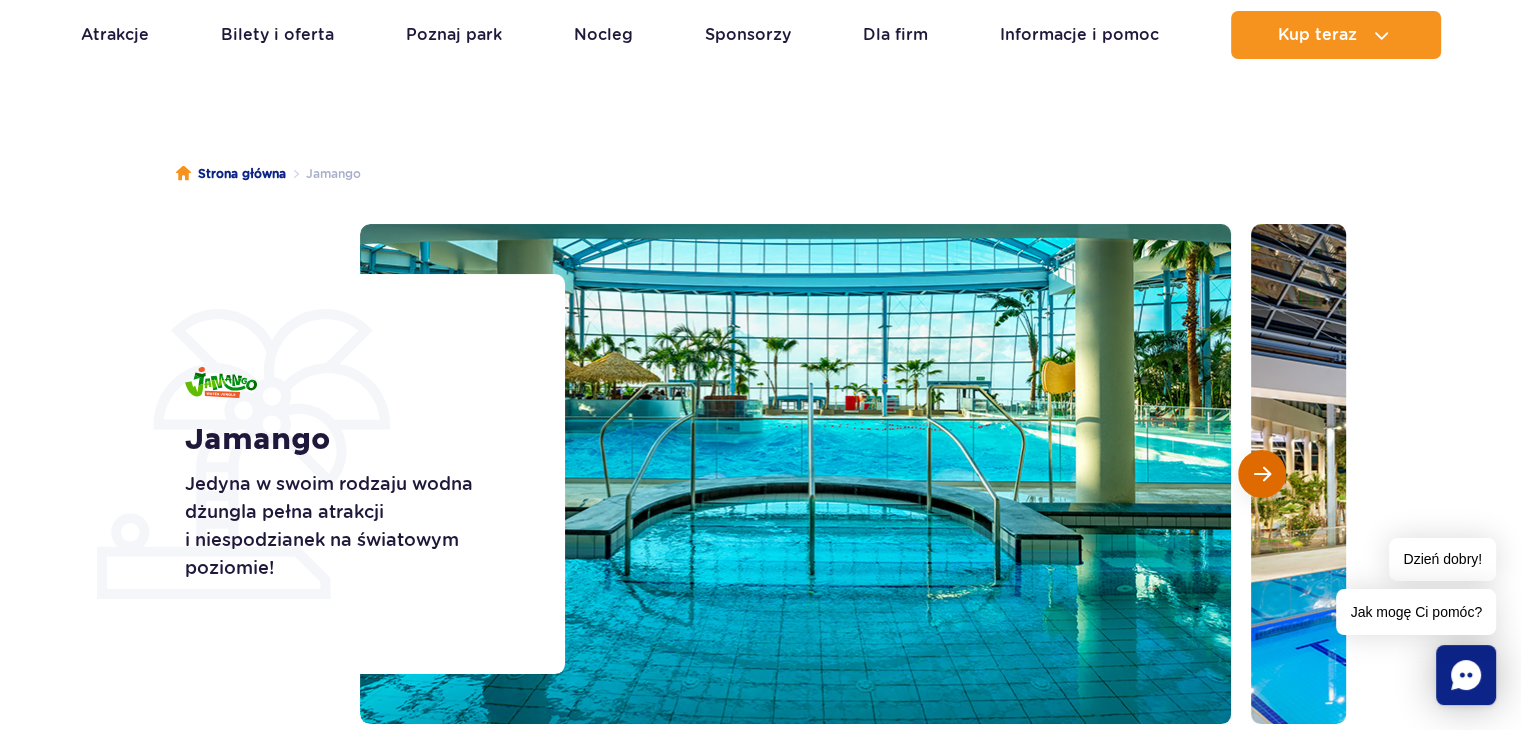 click at bounding box center (1262, 474) 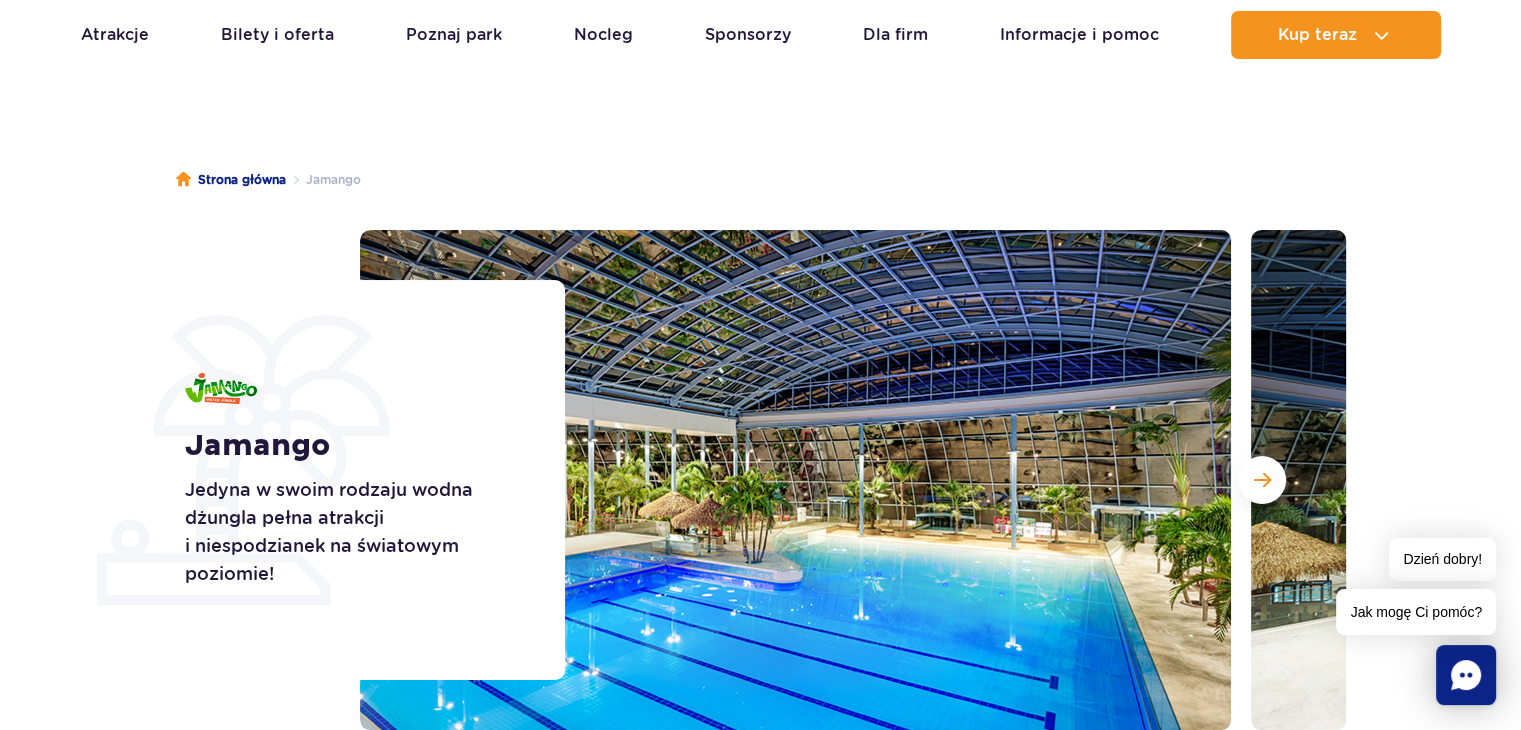 scroll, scrollTop: 0, scrollLeft: 0, axis: both 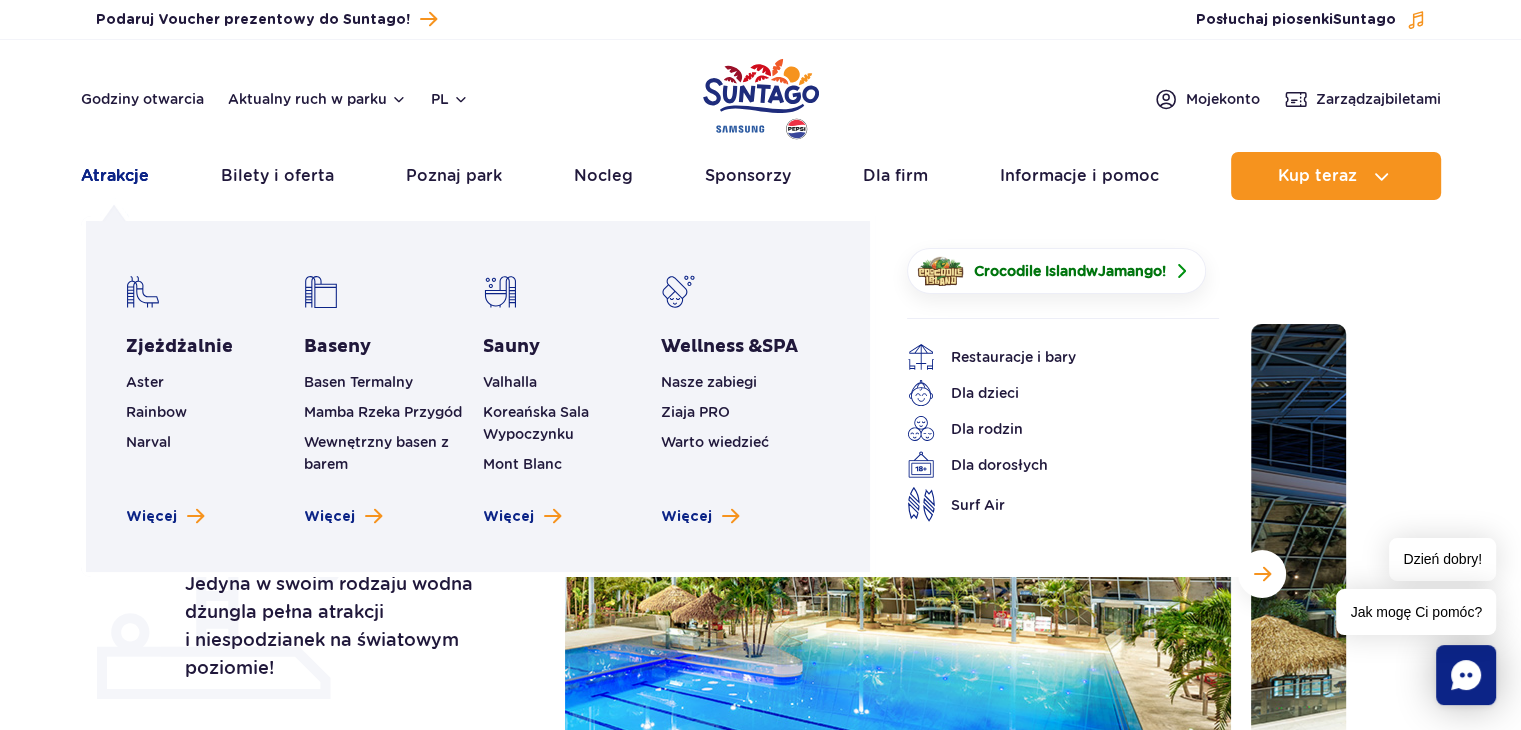 click on "Atrakcje" at bounding box center (115, 176) 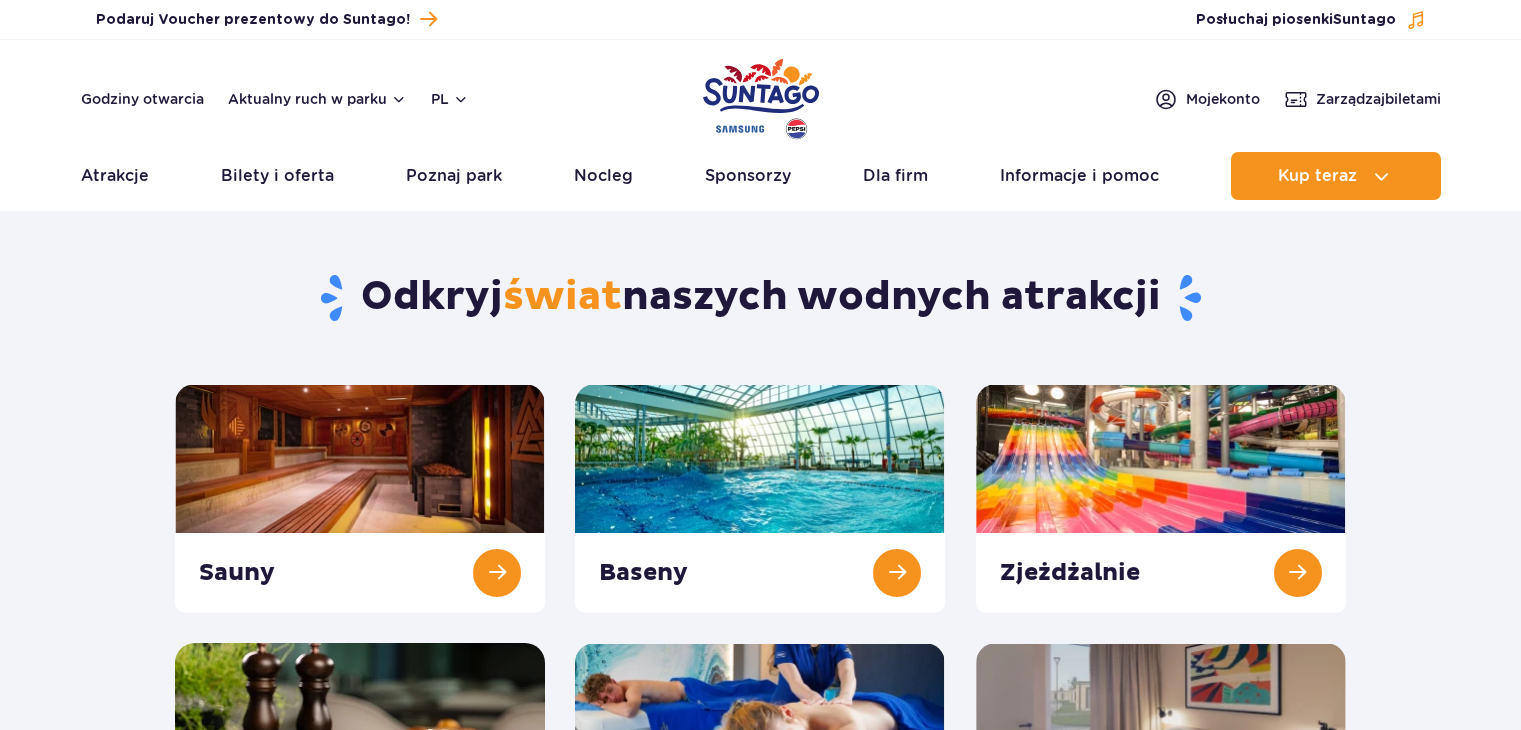 scroll, scrollTop: 0, scrollLeft: 0, axis: both 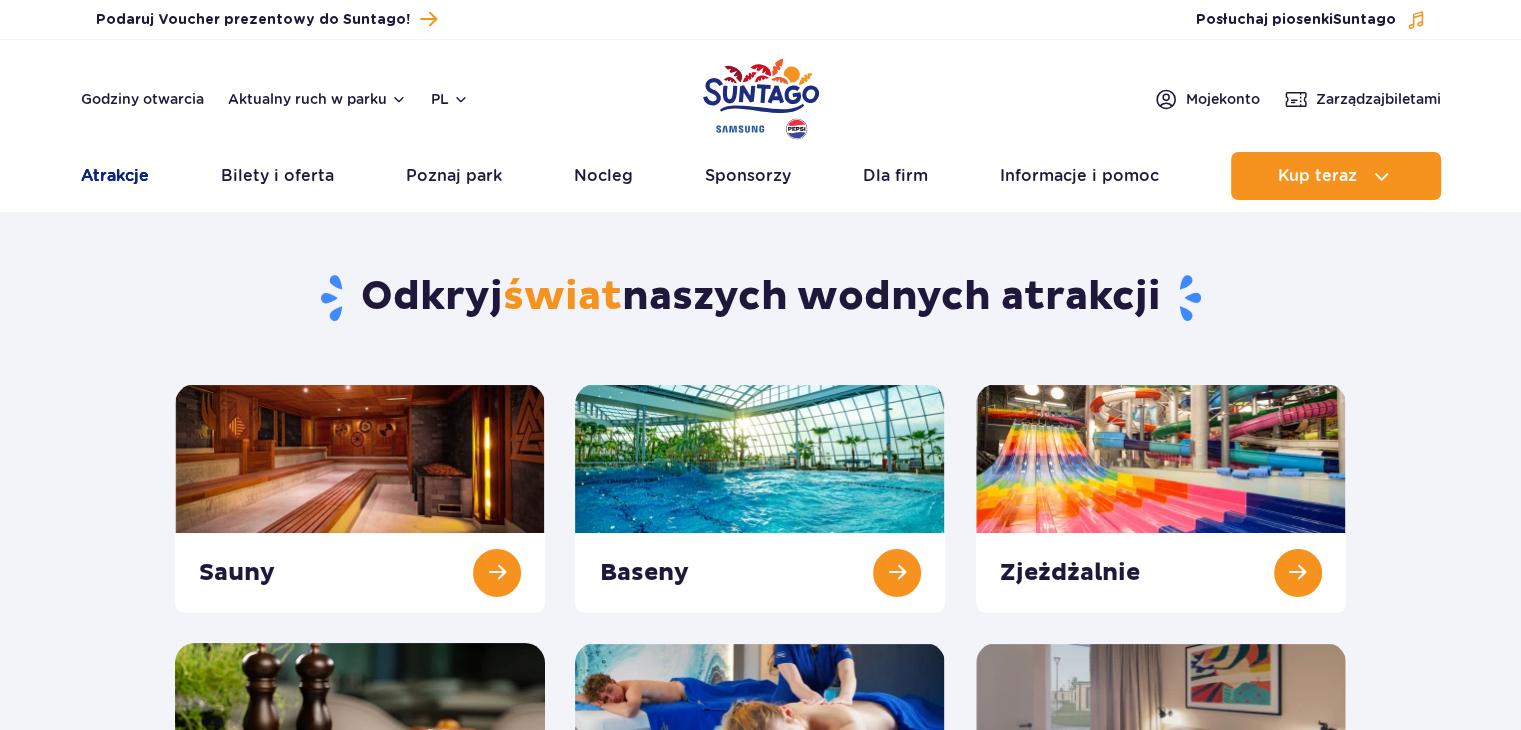 click on "Atrakcje" at bounding box center (115, 176) 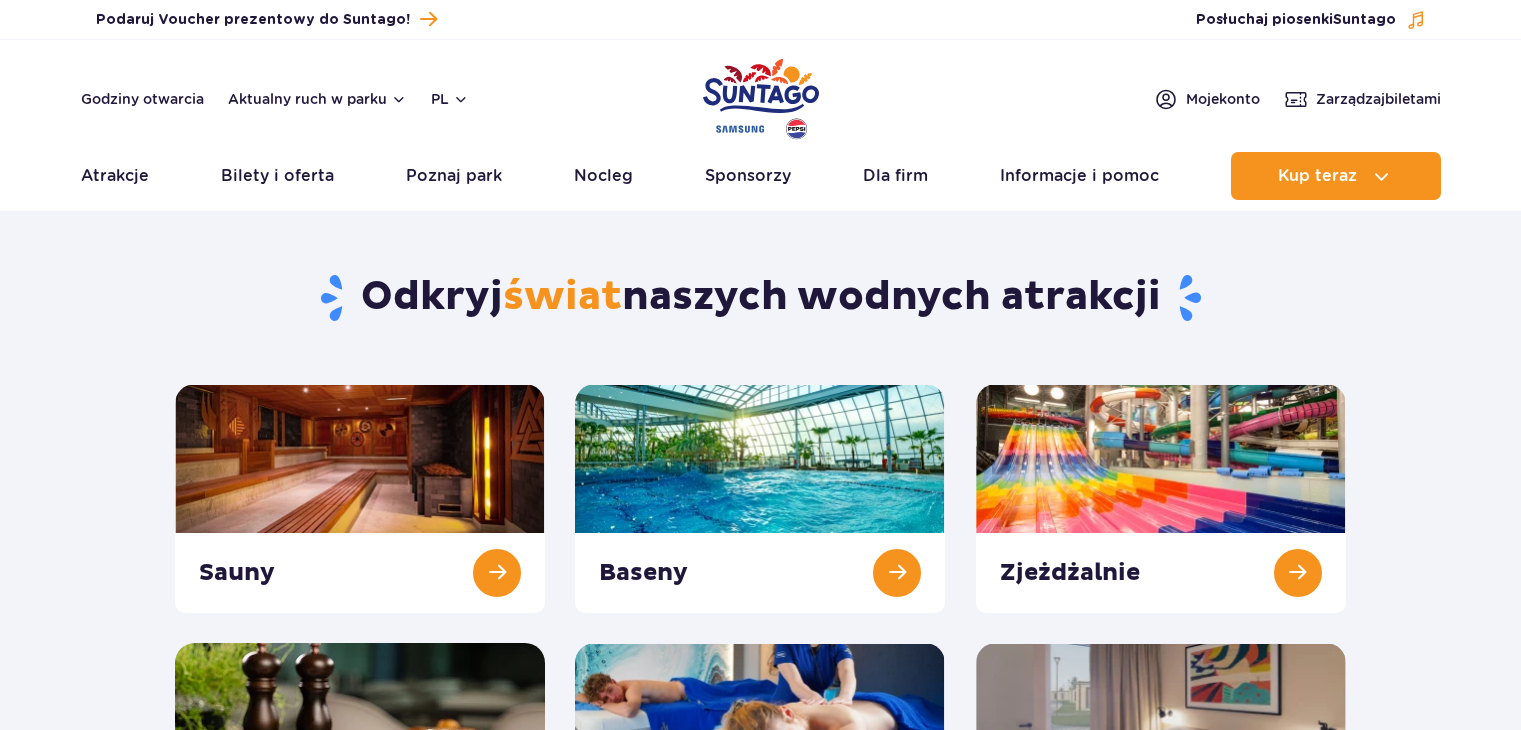 scroll, scrollTop: 0, scrollLeft: 0, axis: both 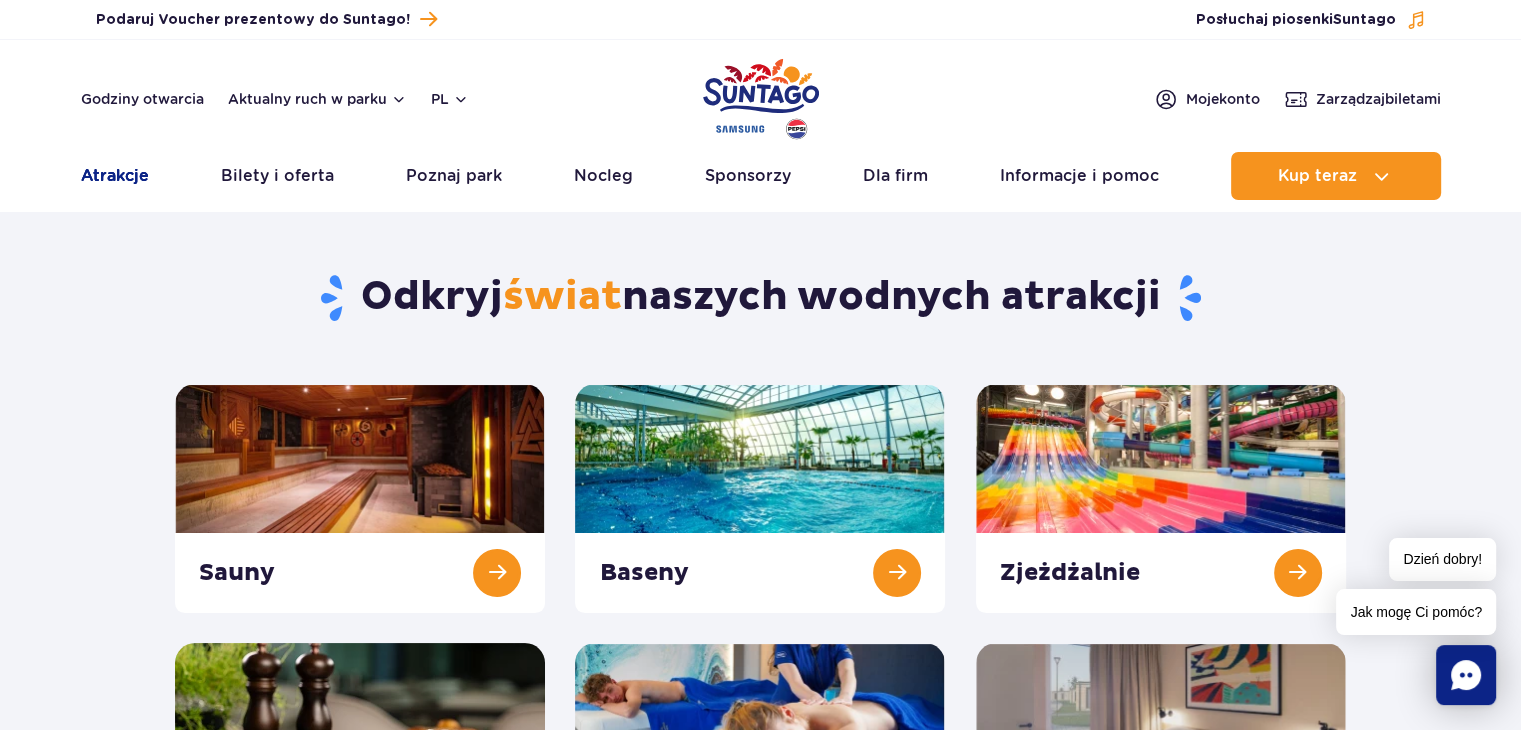 click on "Atrakcje" at bounding box center (115, 176) 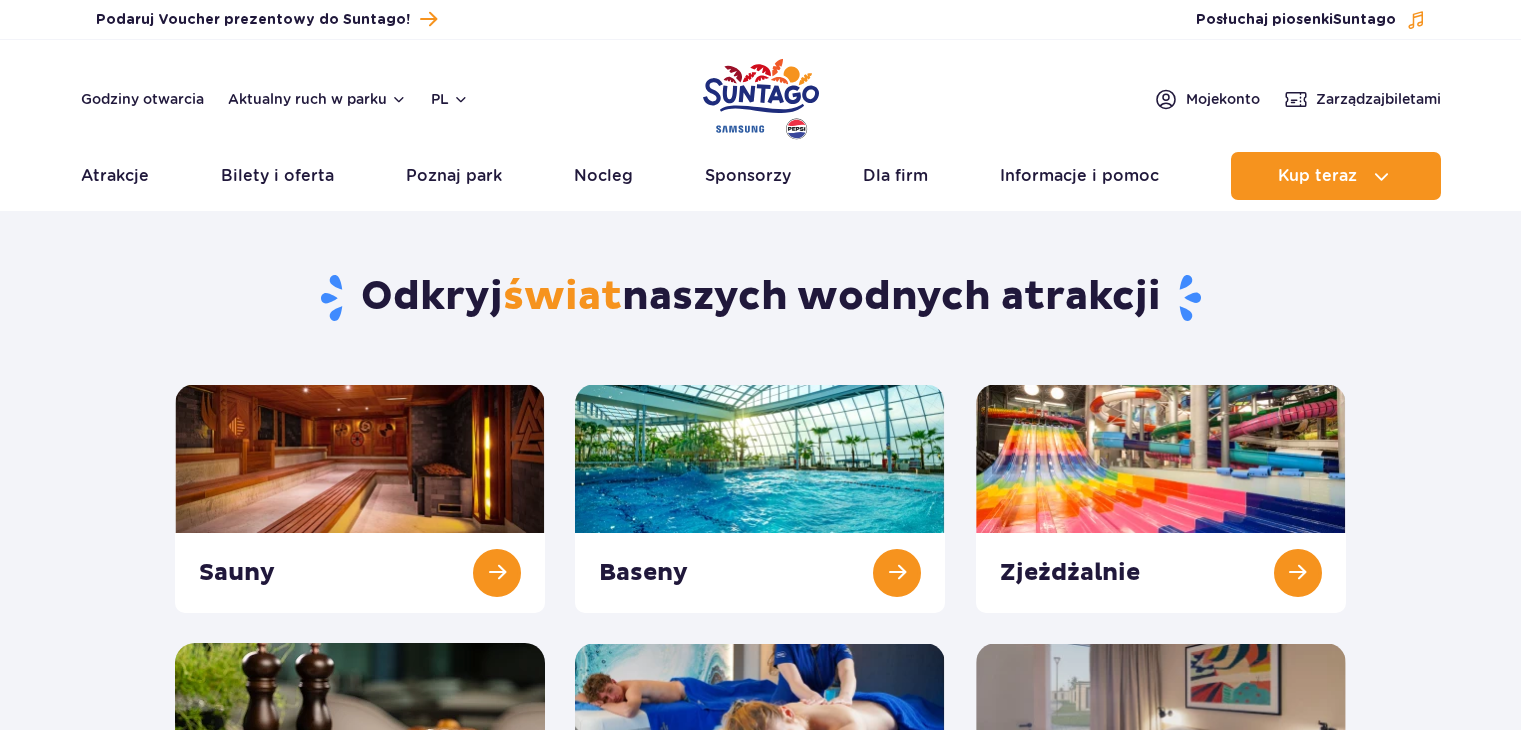 scroll, scrollTop: 0, scrollLeft: 0, axis: both 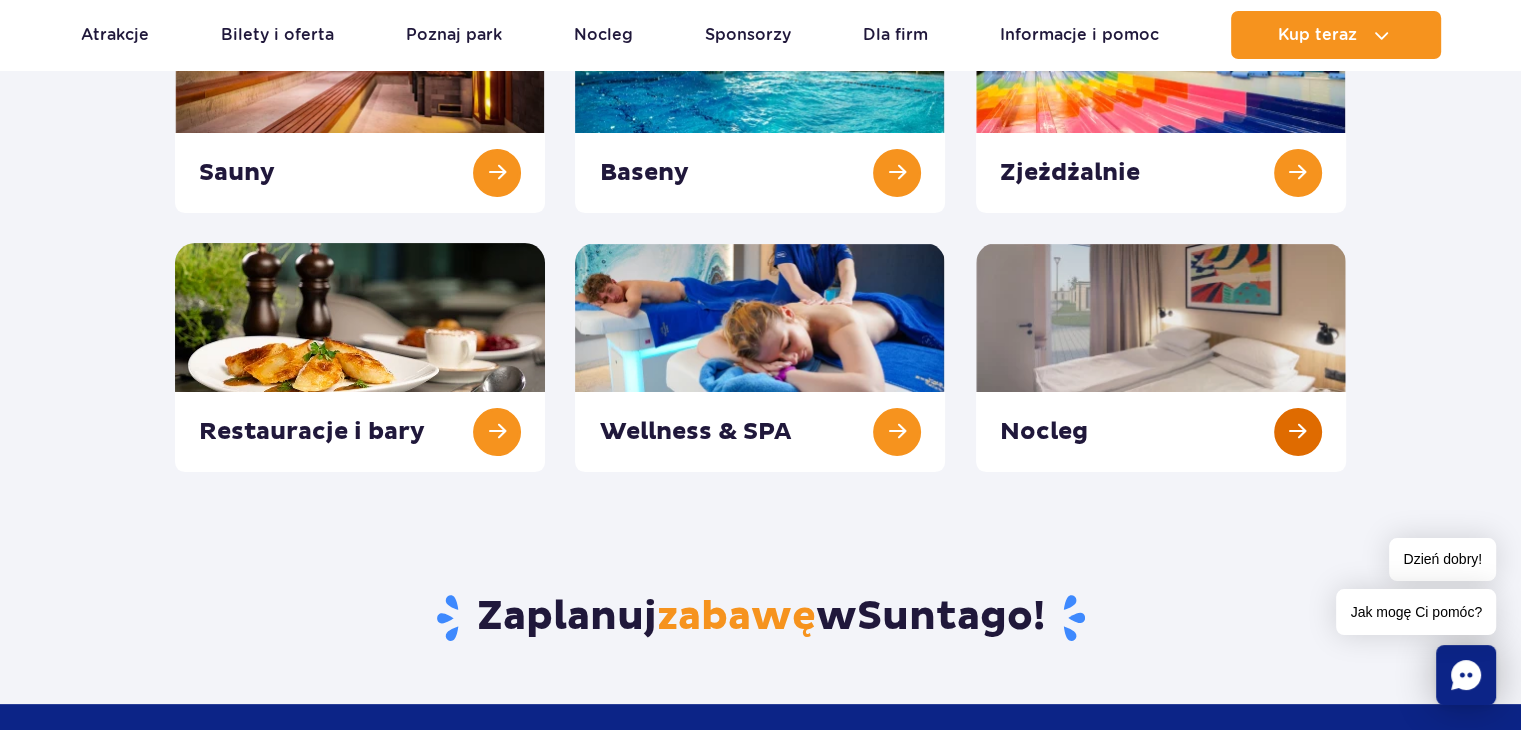 click at bounding box center [1161, 357] 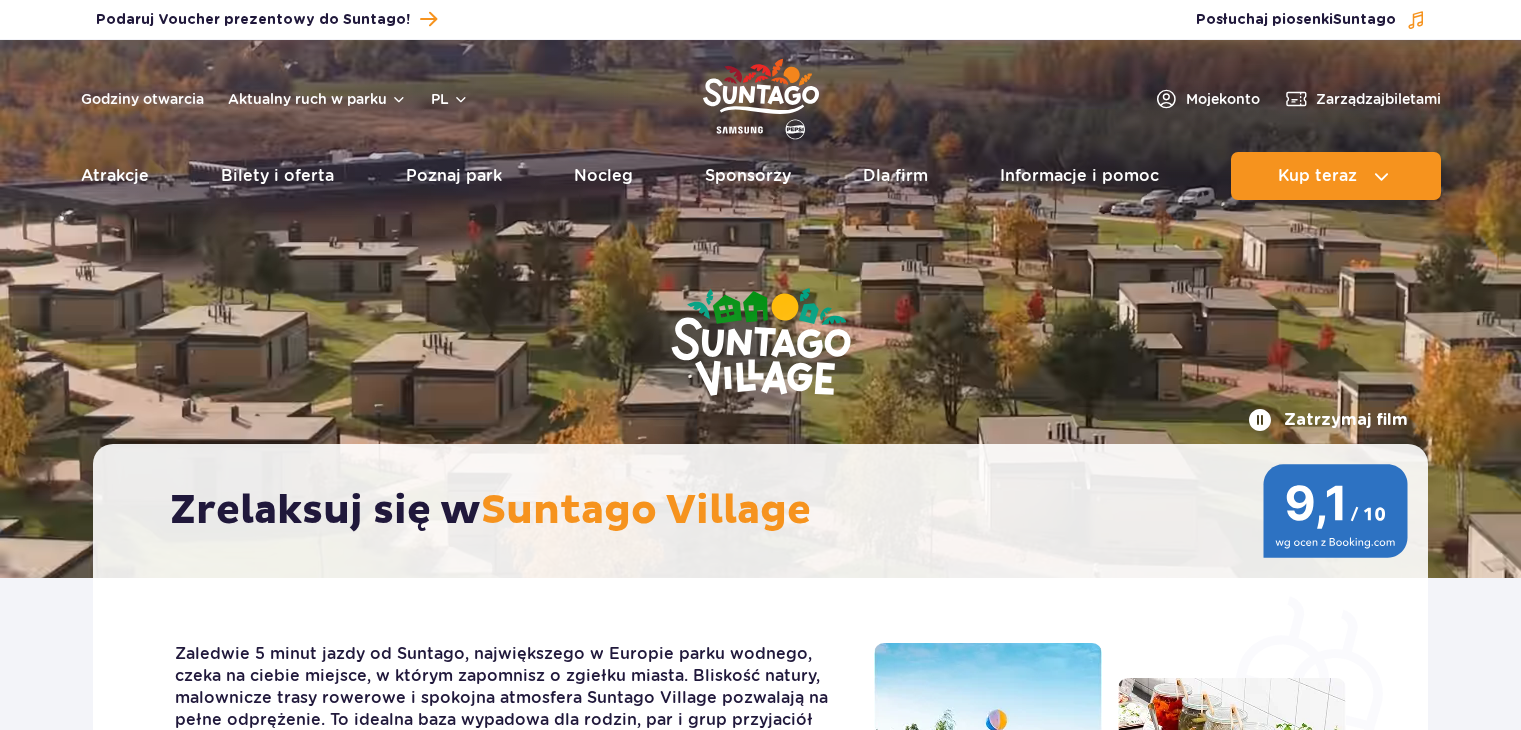 scroll, scrollTop: 0, scrollLeft: 0, axis: both 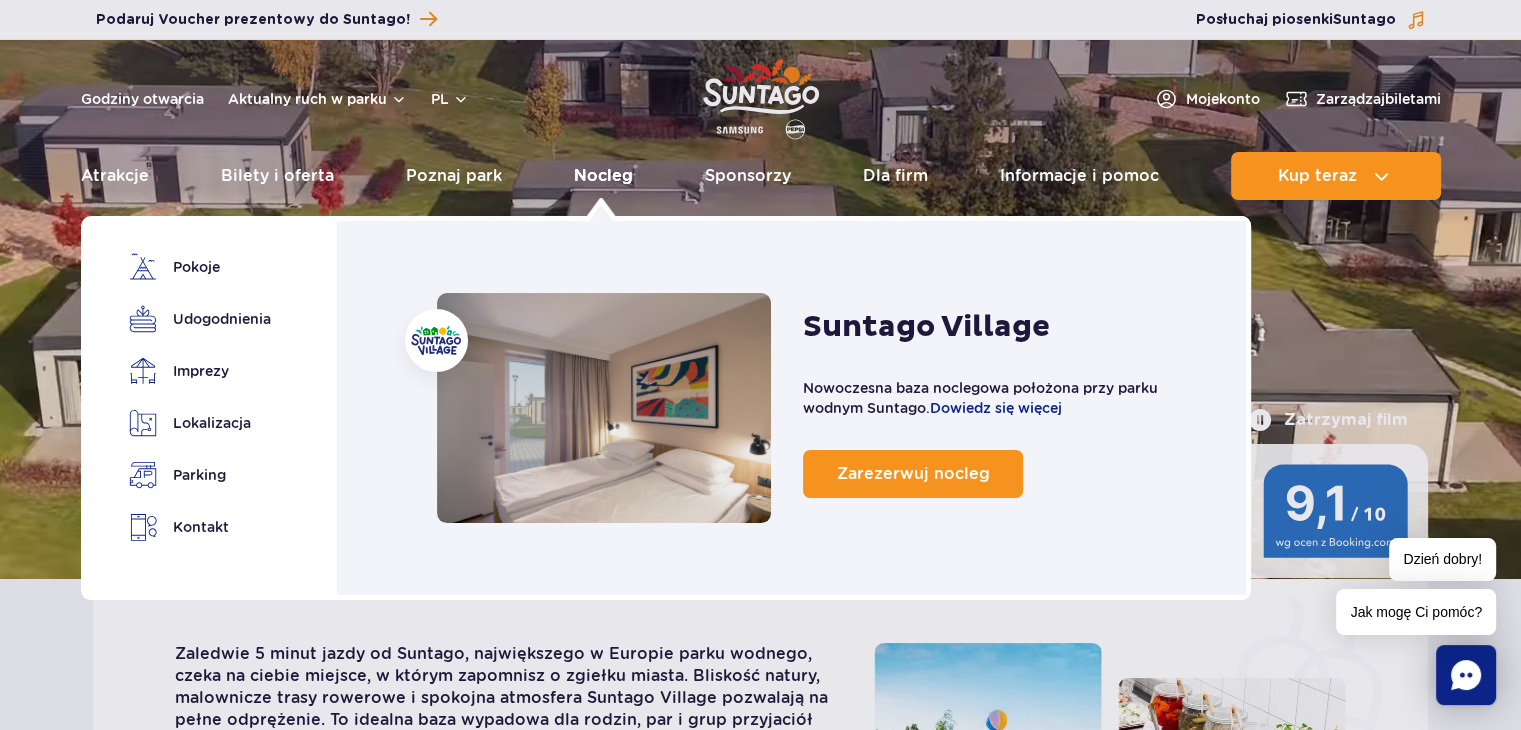 click on "Nocleg" at bounding box center (603, 176) 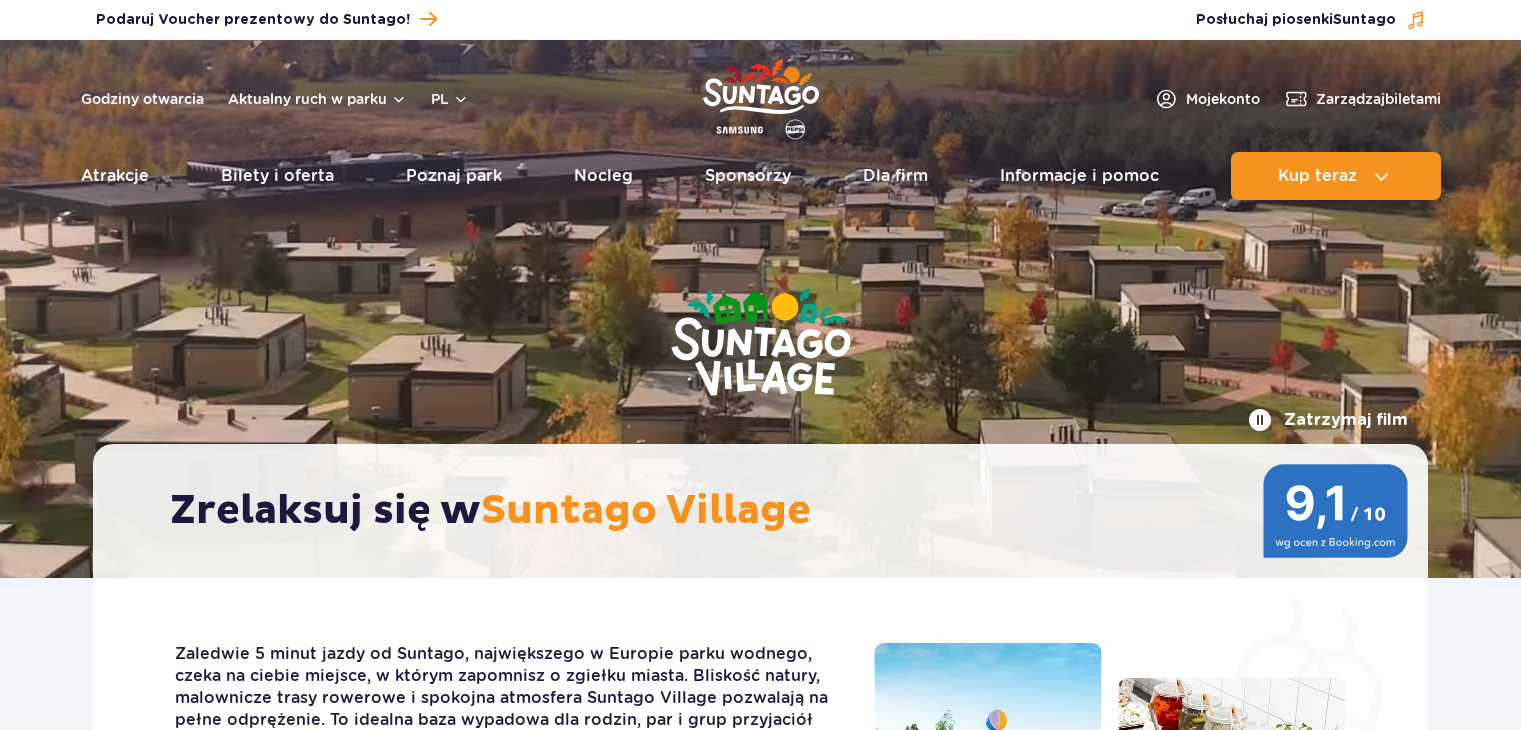 scroll, scrollTop: 0, scrollLeft: 0, axis: both 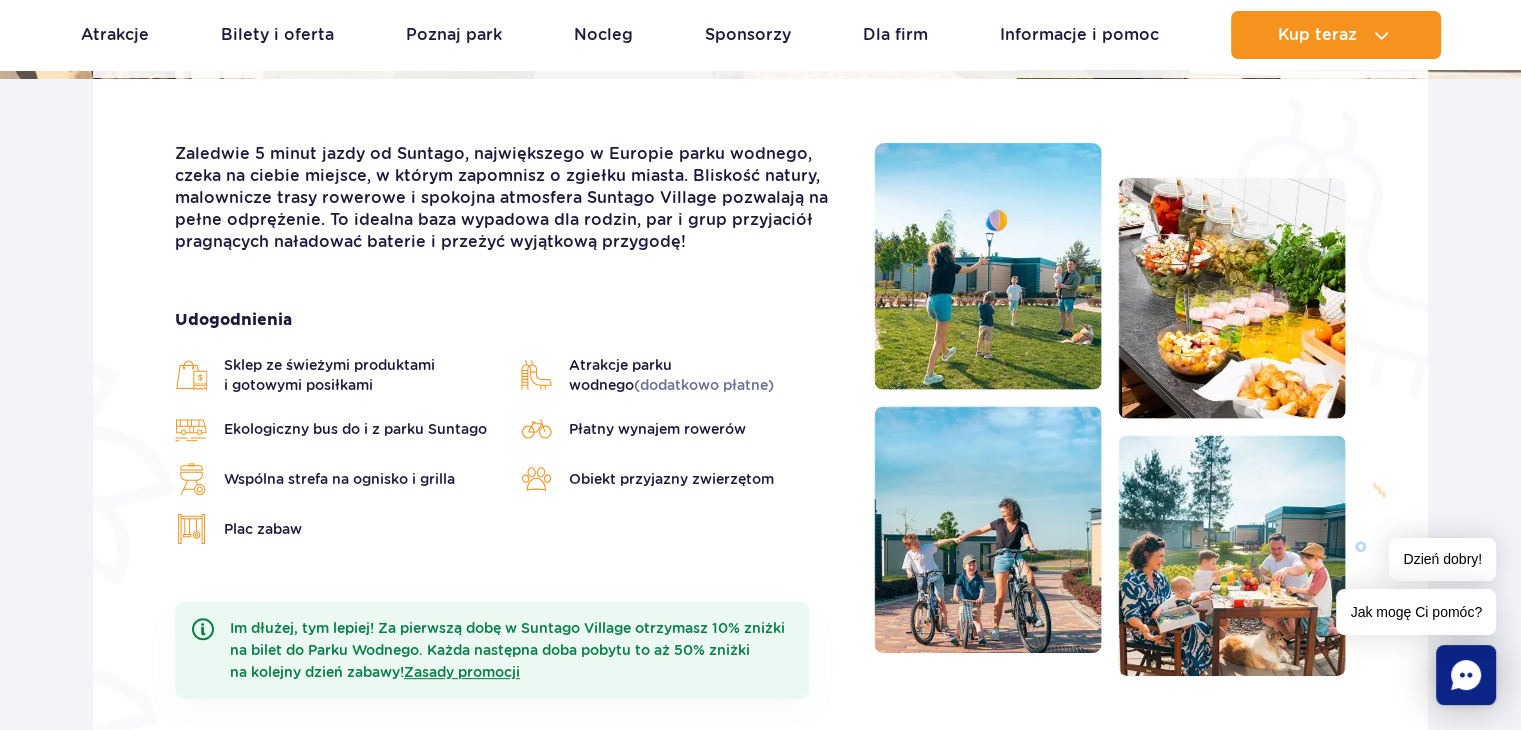 click on "(dodatkowo płatne)" at bounding box center [704, 385] 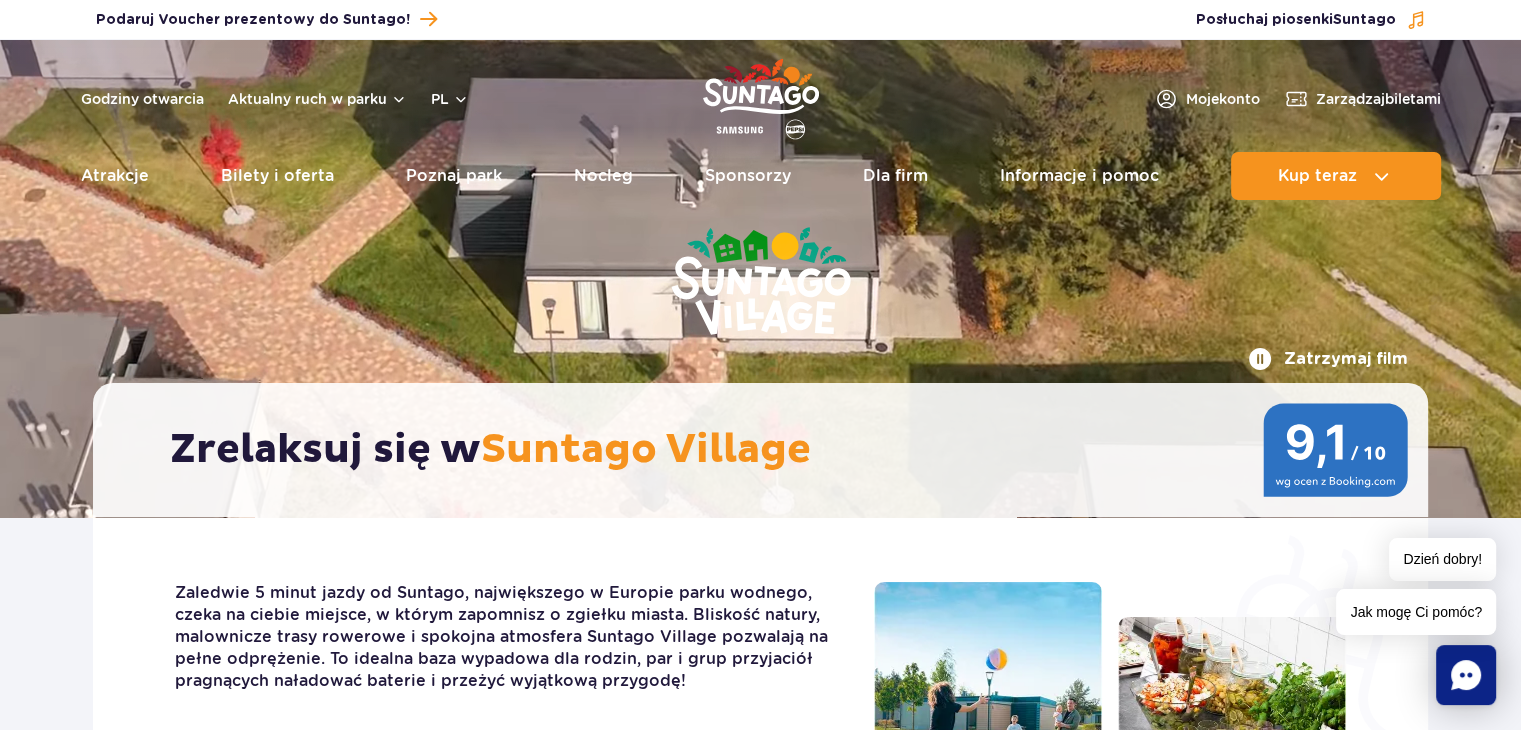 scroll, scrollTop: 0, scrollLeft: 0, axis: both 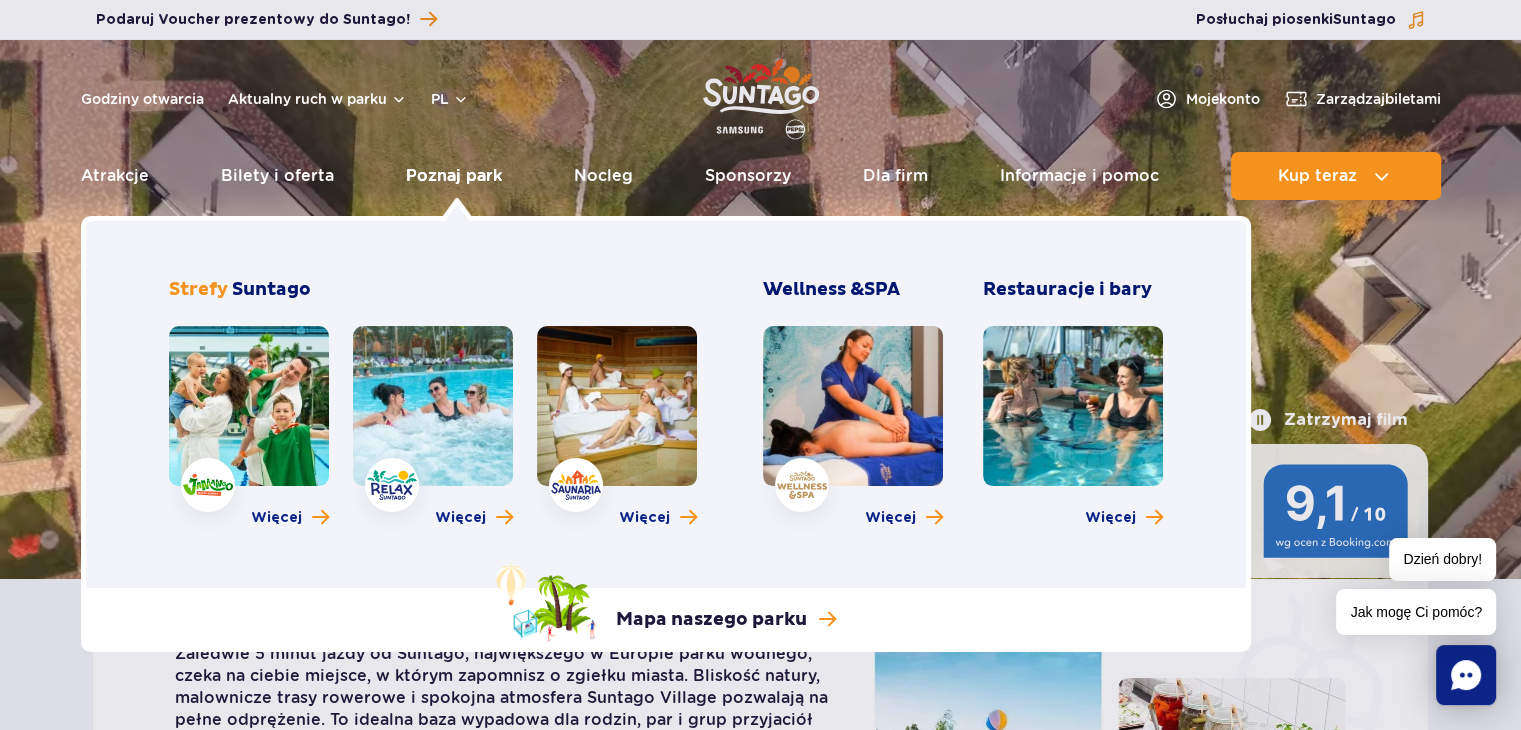 click on "Poznaj park" at bounding box center [454, 176] 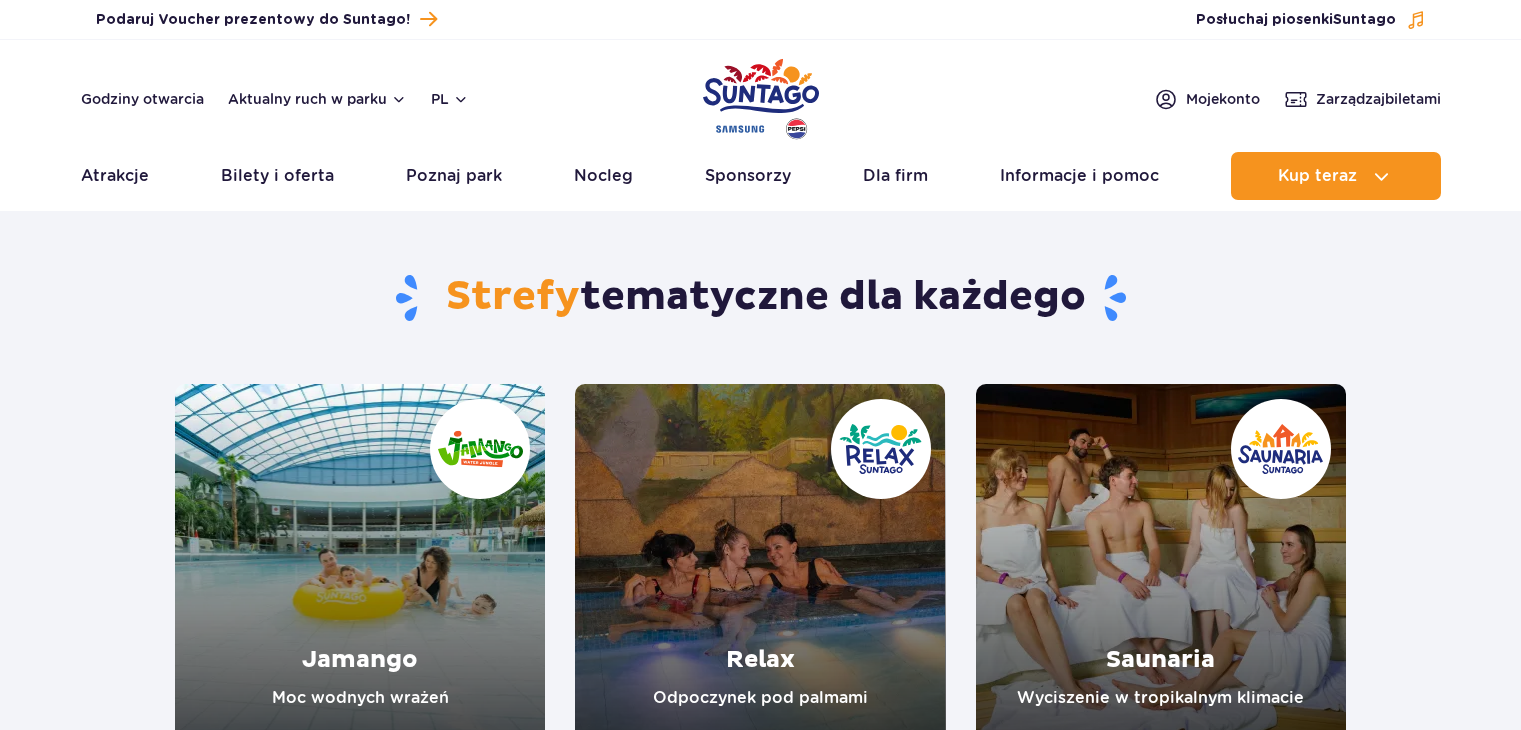 scroll, scrollTop: 0, scrollLeft: 0, axis: both 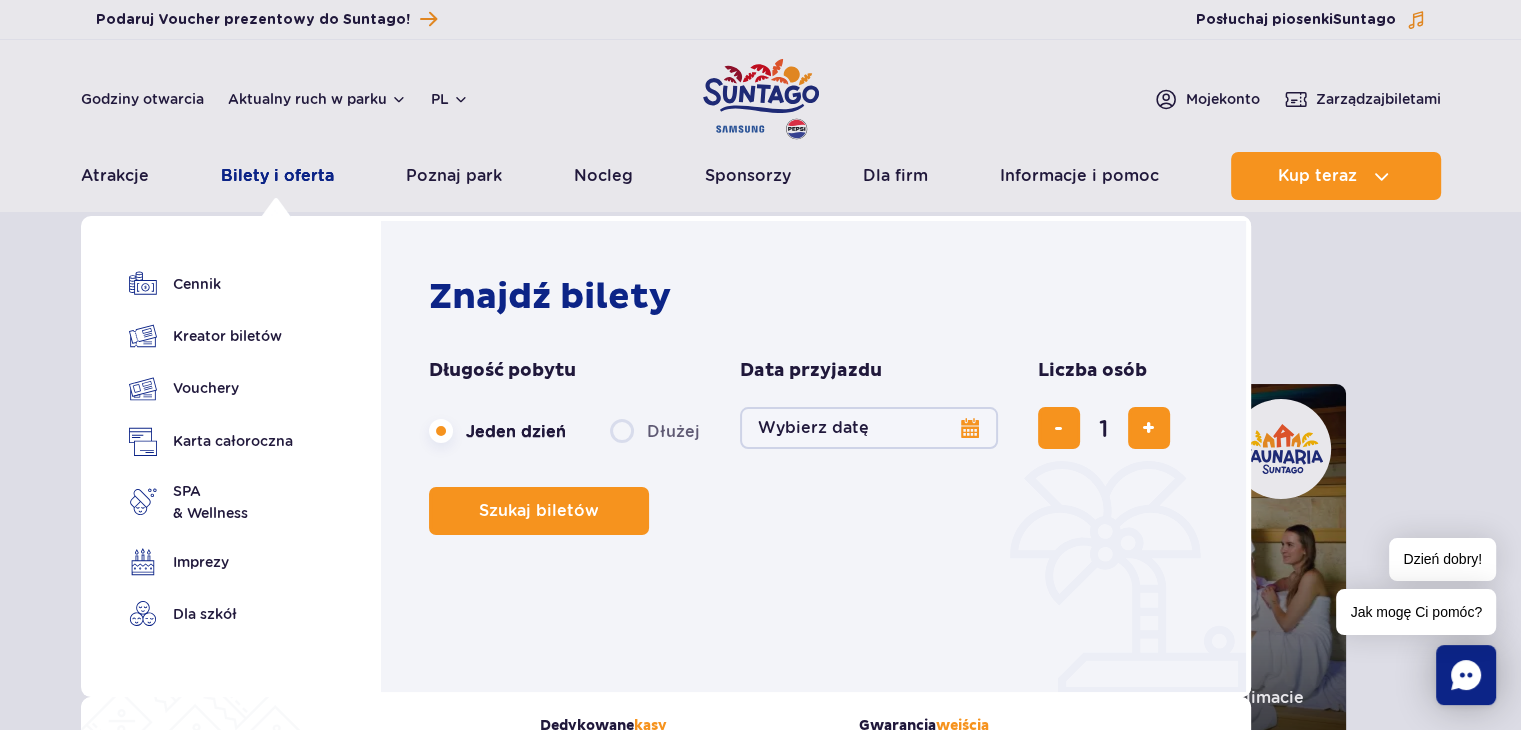 click on "Bilety i oferta" at bounding box center [277, 176] 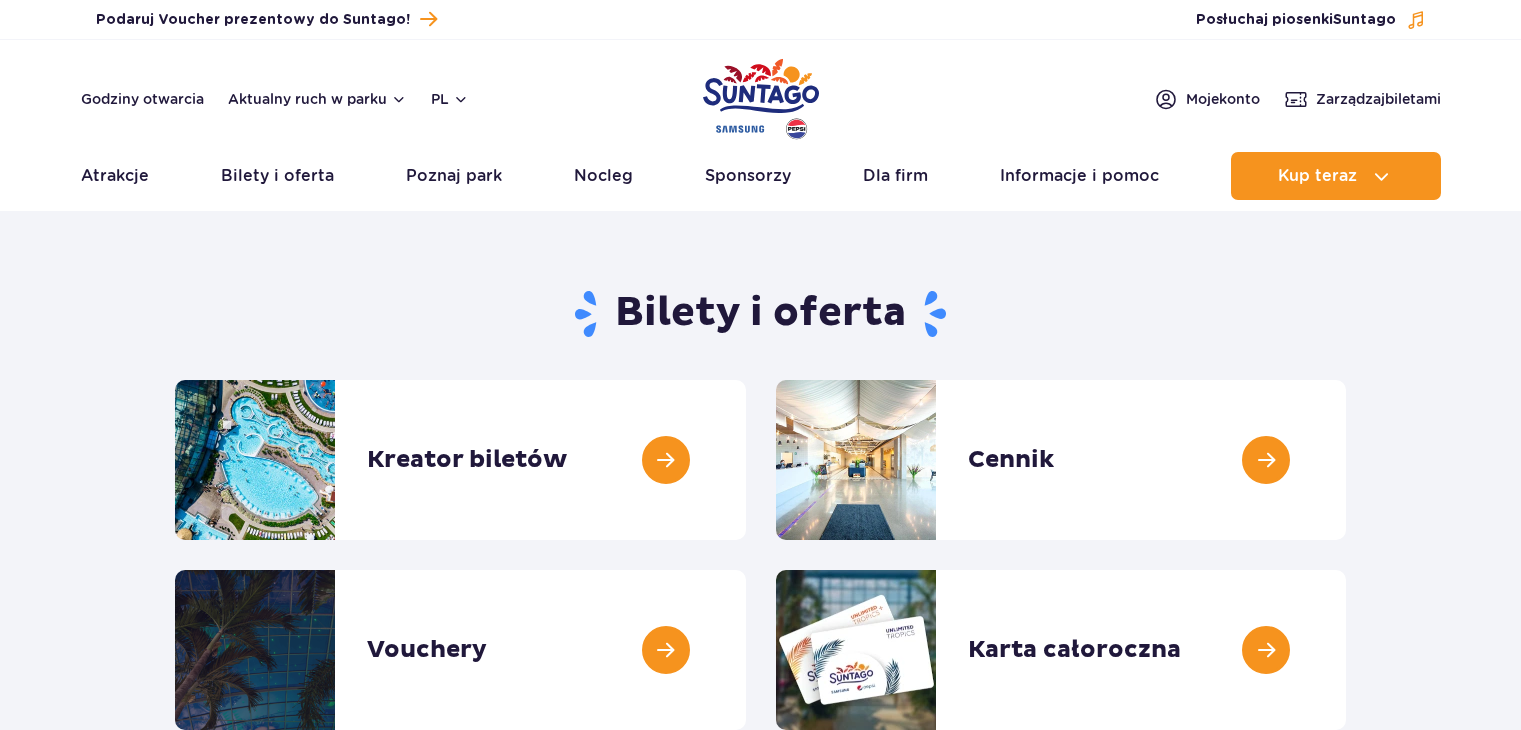 scroll, scrollTop: 0, scrollLeft: 0, axis: both 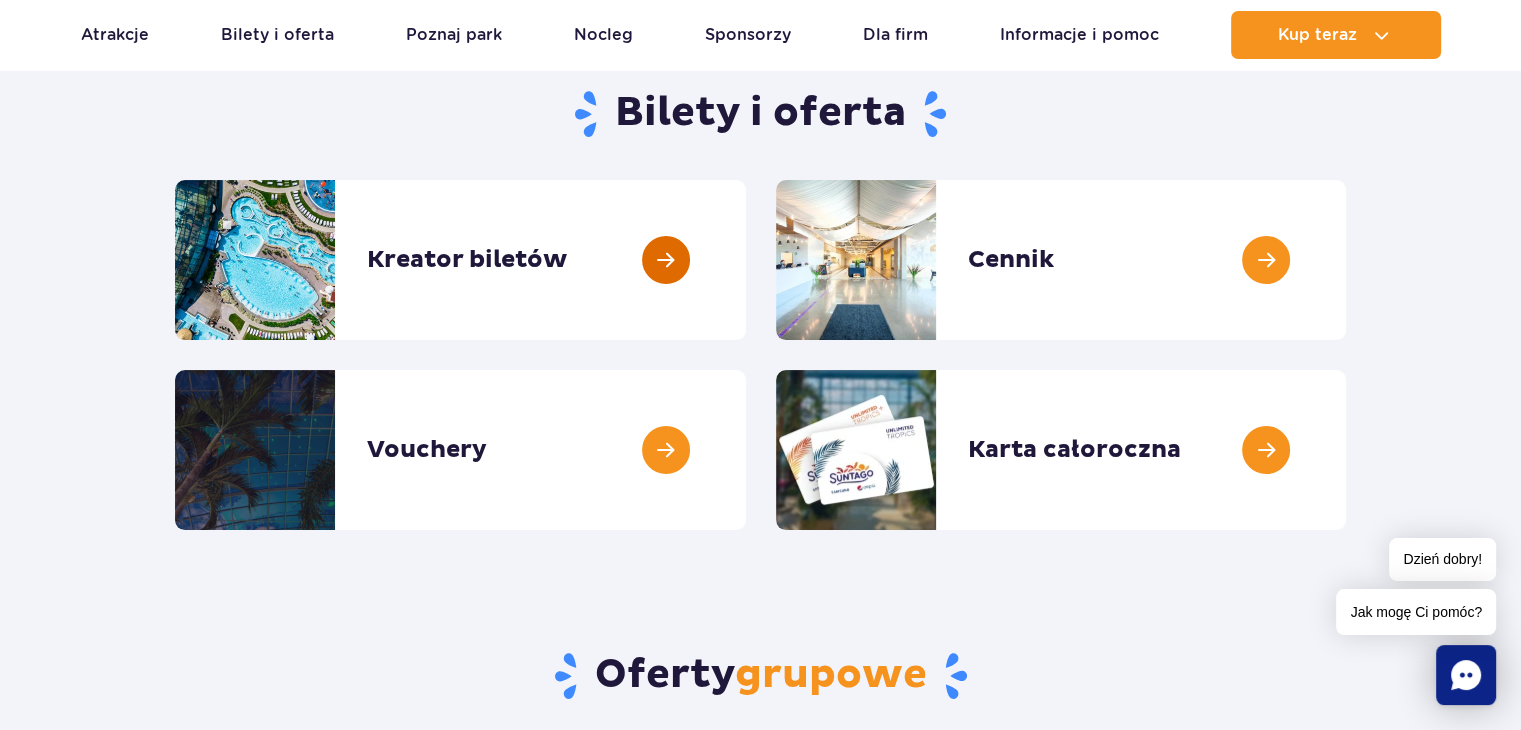 click at bounding box center (746, 260) 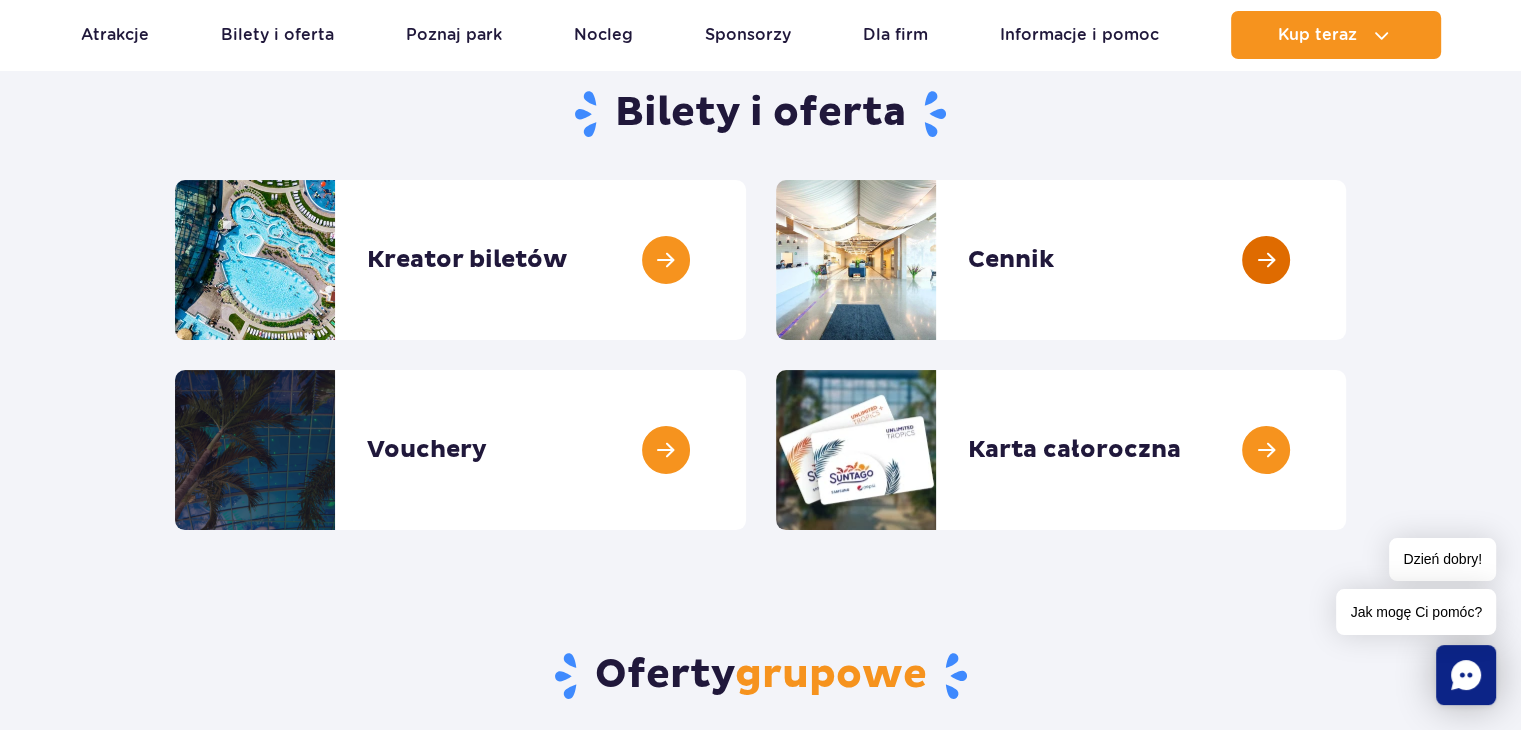 click at bounding box center (1346, 260) 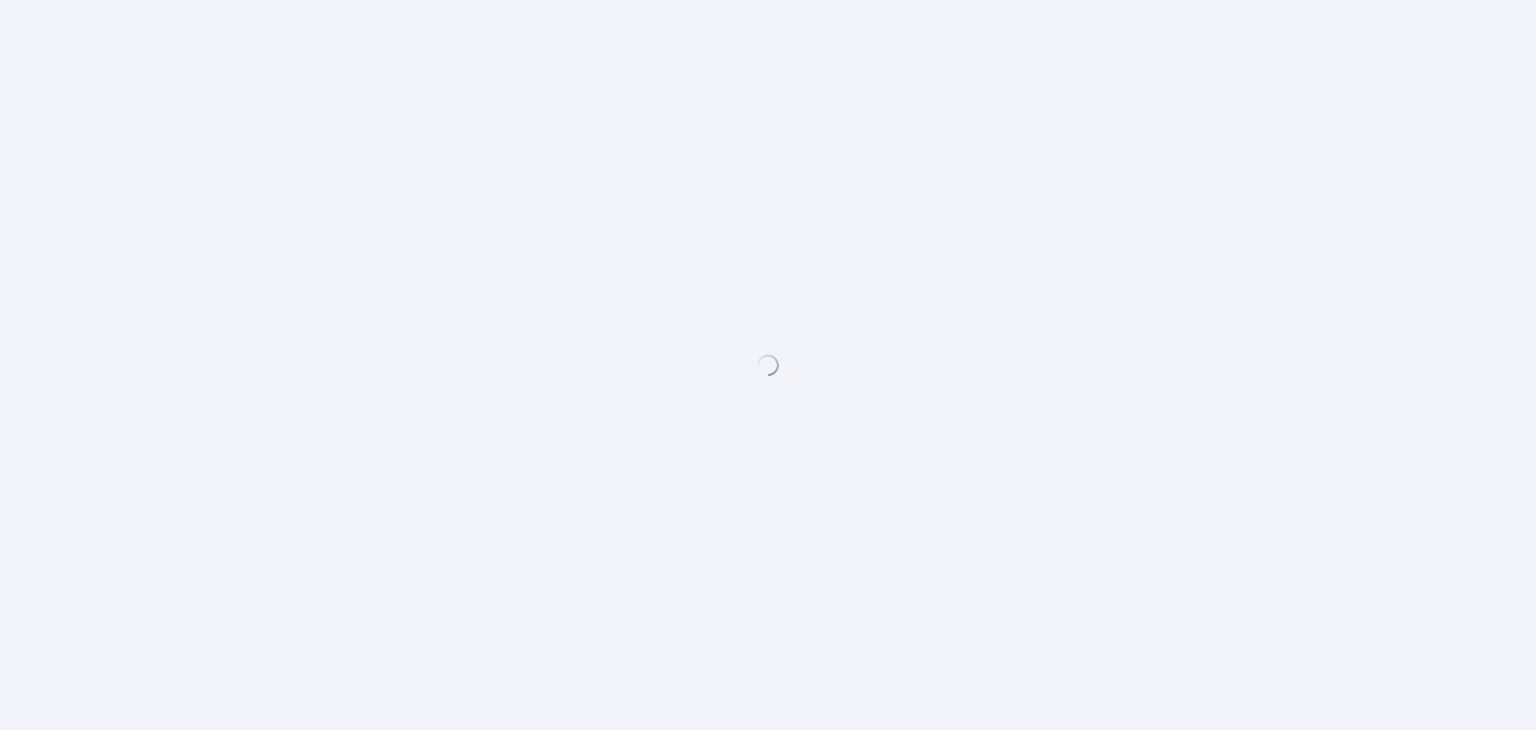 scroll, scrollTop: 0, scrollLeft: 0, axis: both 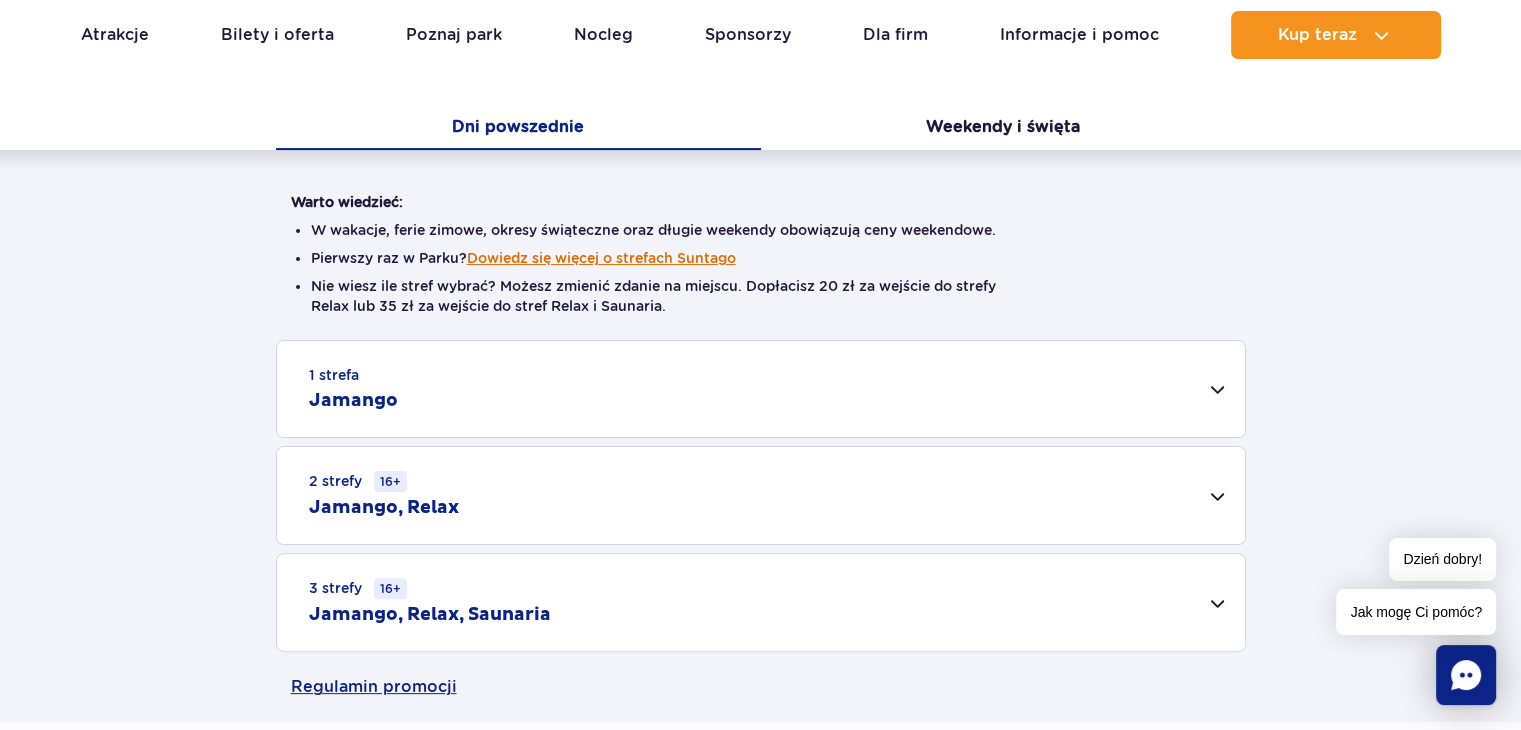 click on "Dowiedz się więcej o strefach Suntago" at bounding box center [601, 258] 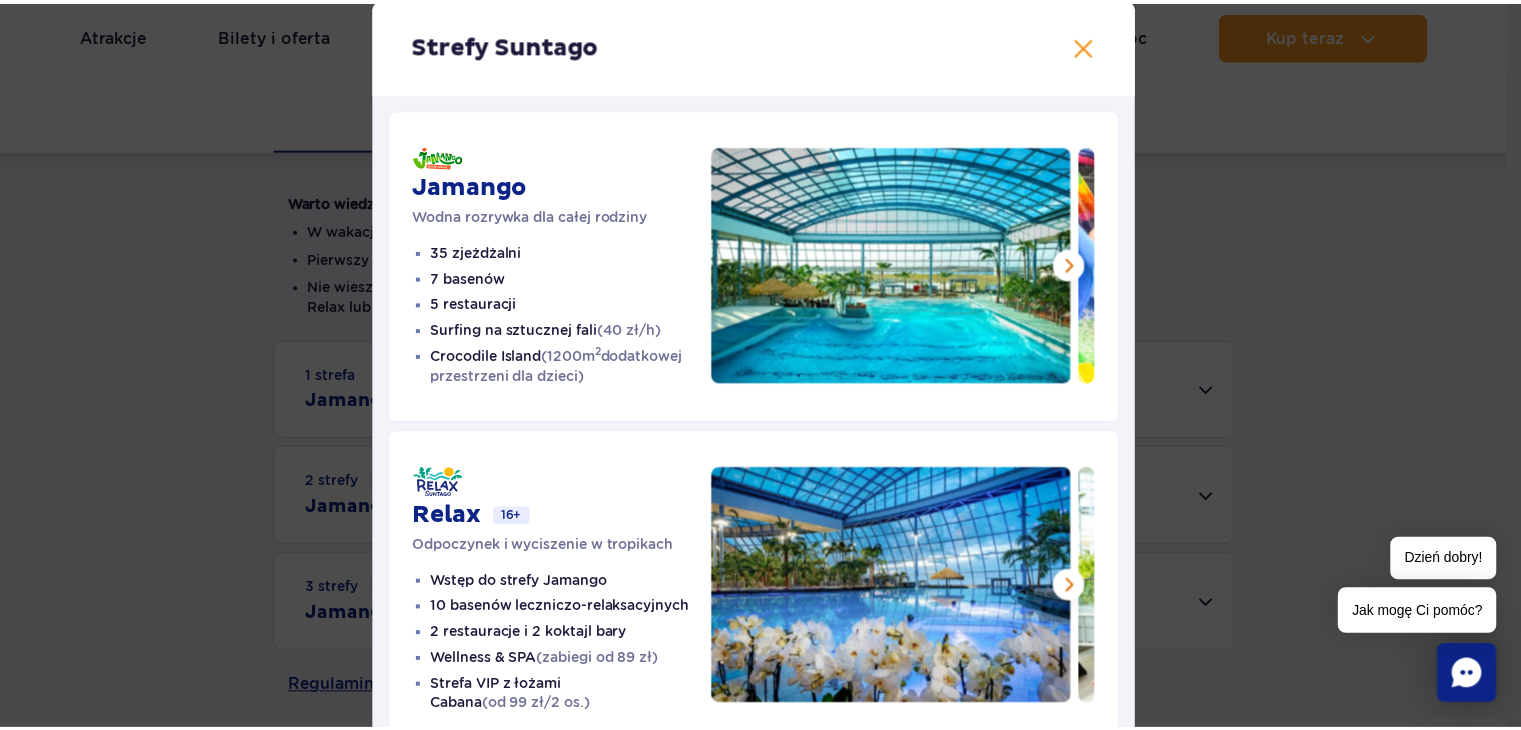 scroll, scrollTop: 0, scrollLeft: 0, axis: both 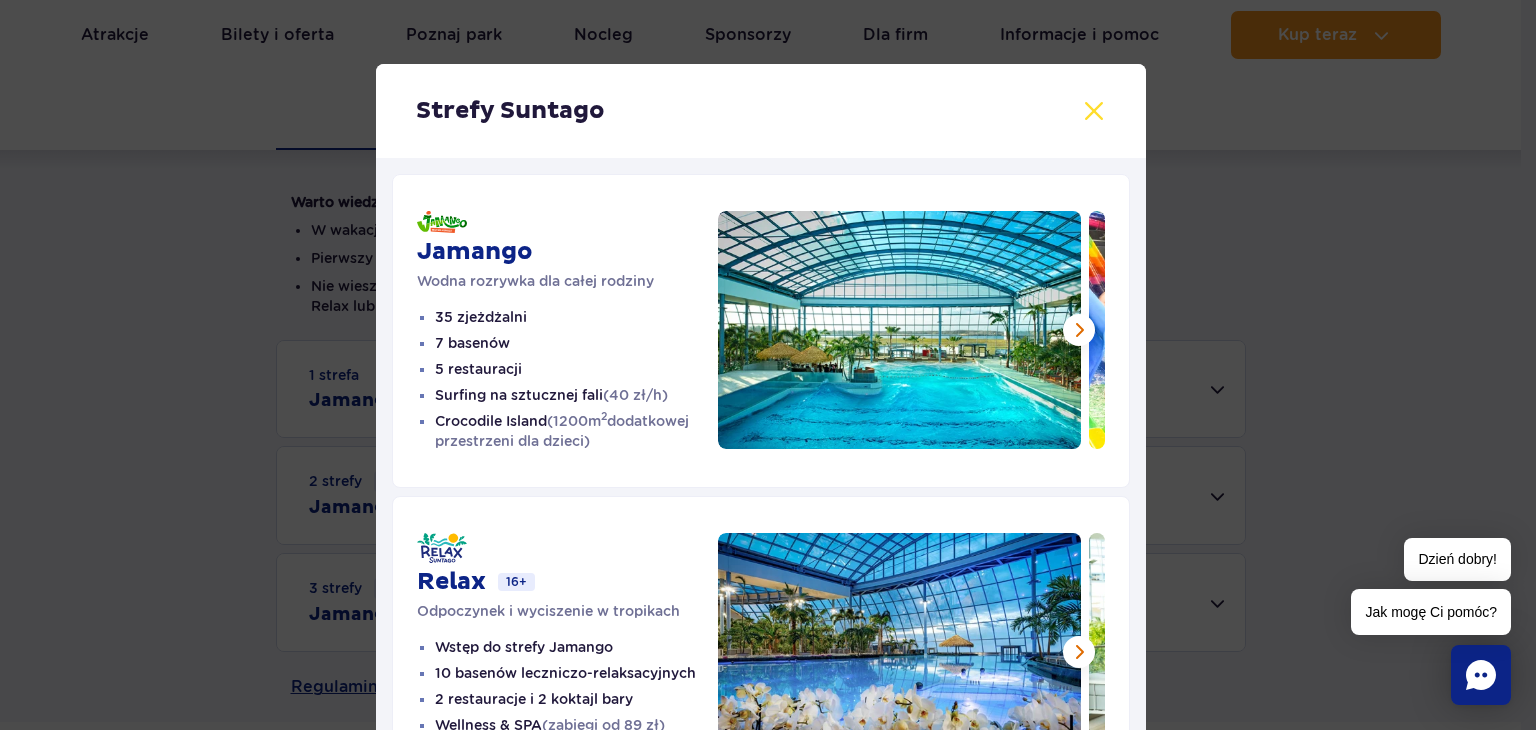 click at bounding box center (1094, 111) 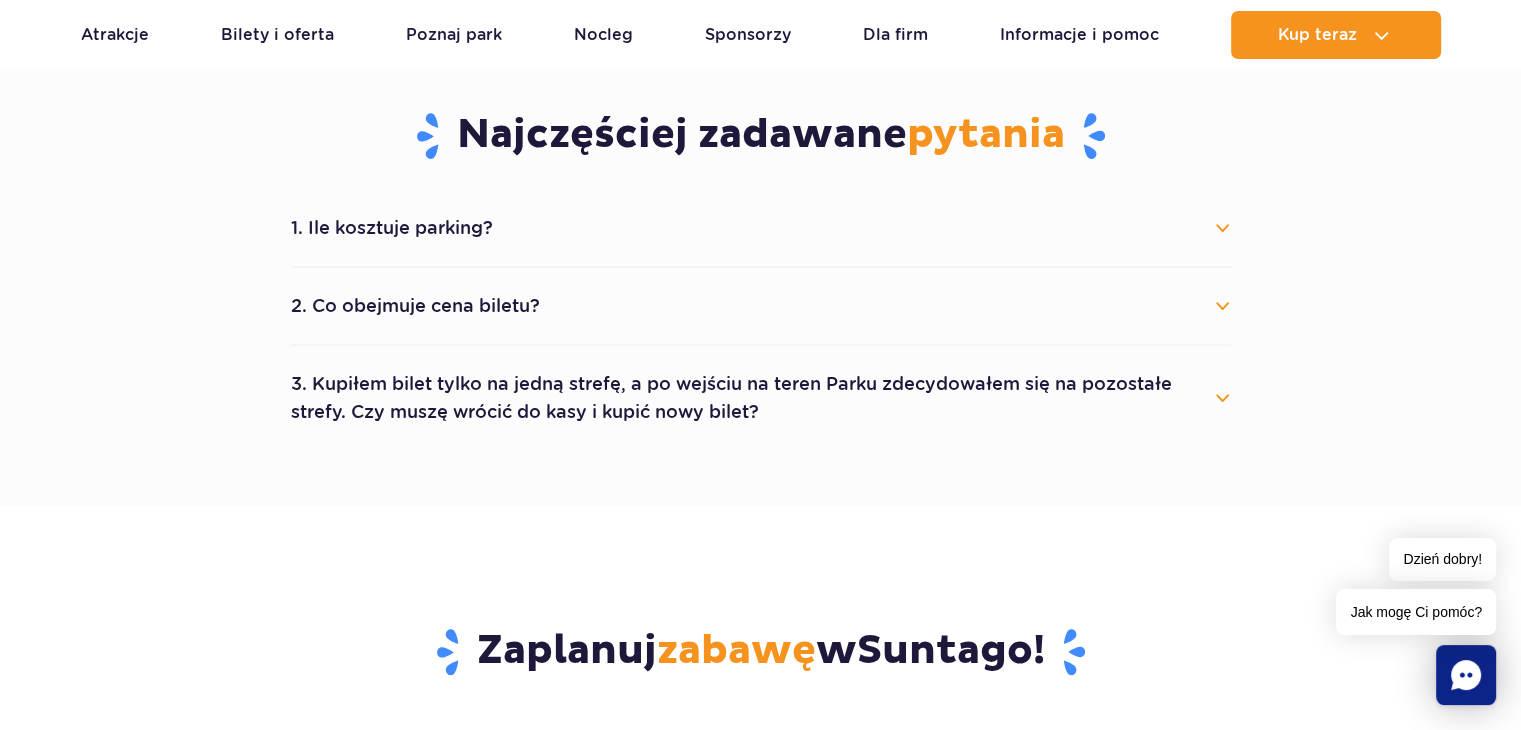 scroll, scrollTop: 1100, scrollLeft: 0, axis: vertical 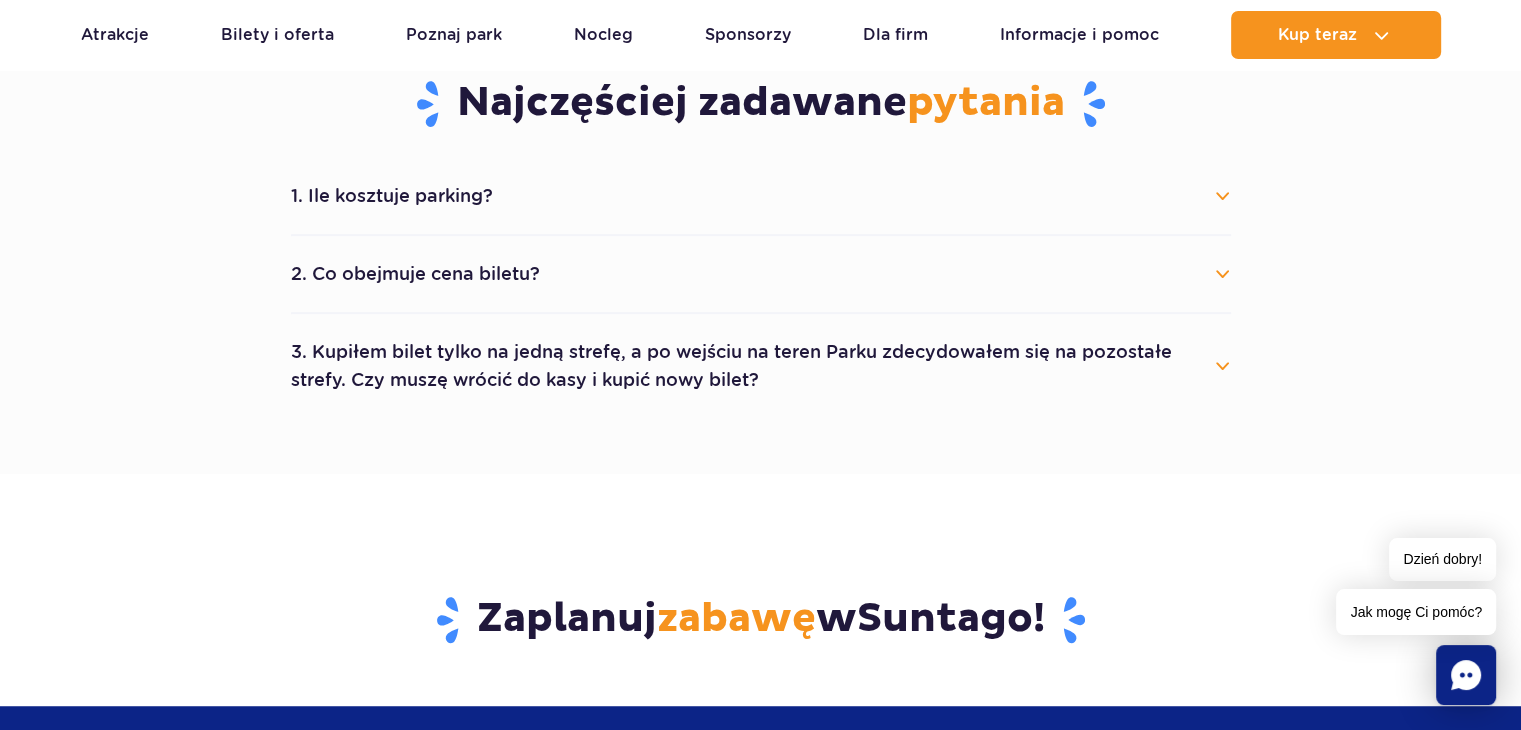 click on "1. Ile kosztuje parking?" at bounding box center (761, 196) 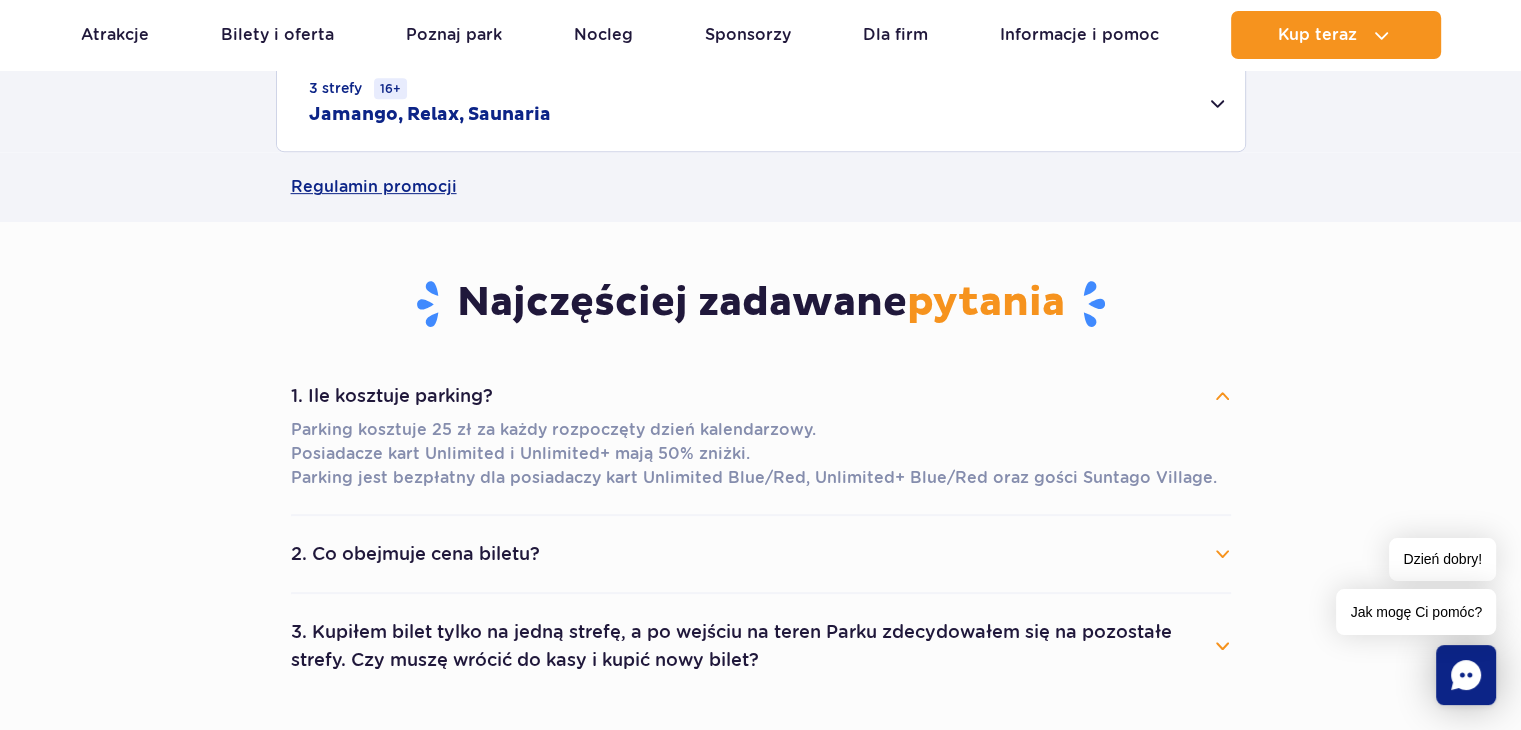 scroll, scrollTop: 500, scrollLeft: 0, axis: vertical 